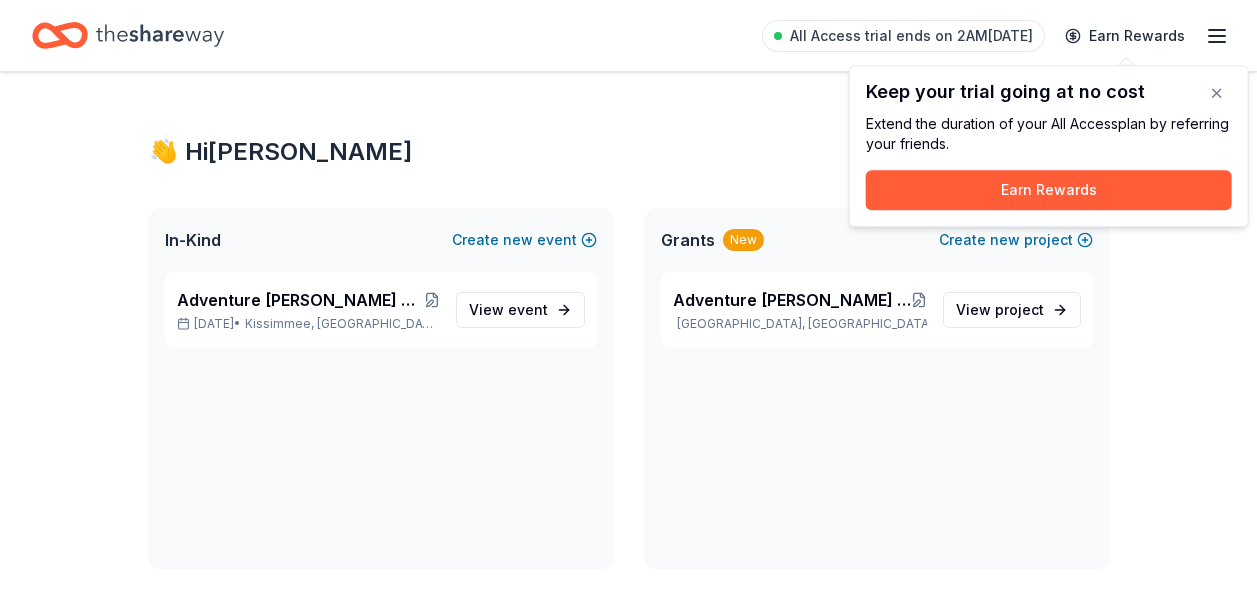 scroll, scrollTop: 0, scrollLeft: 0, axis: both 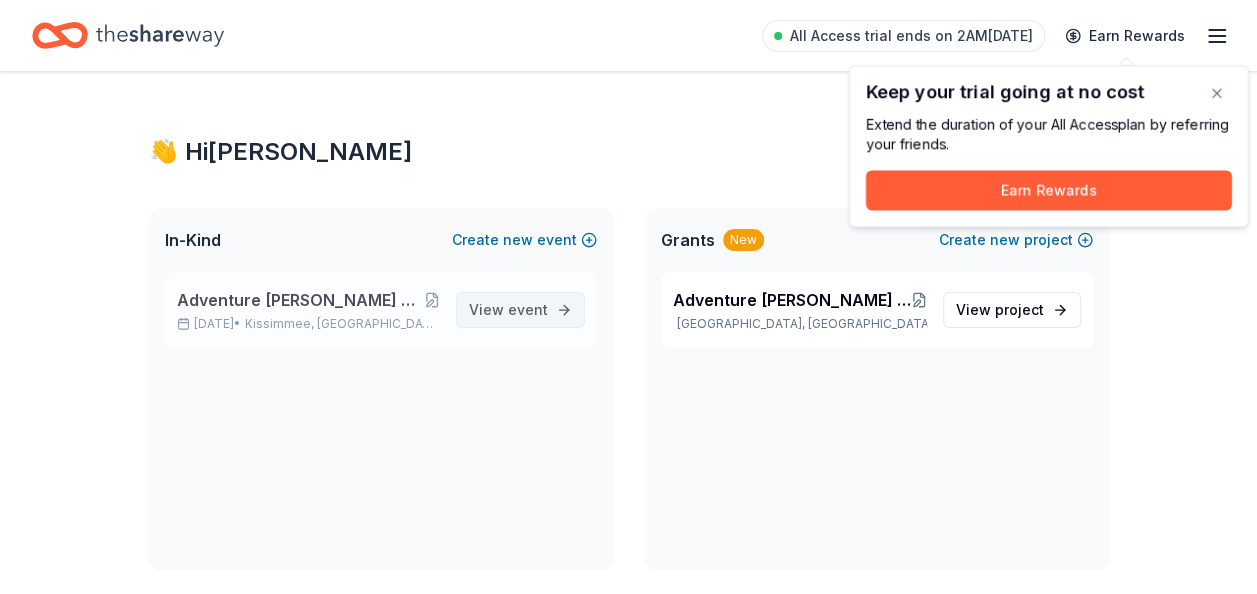 click on "event" at bounding box center [528, 309] 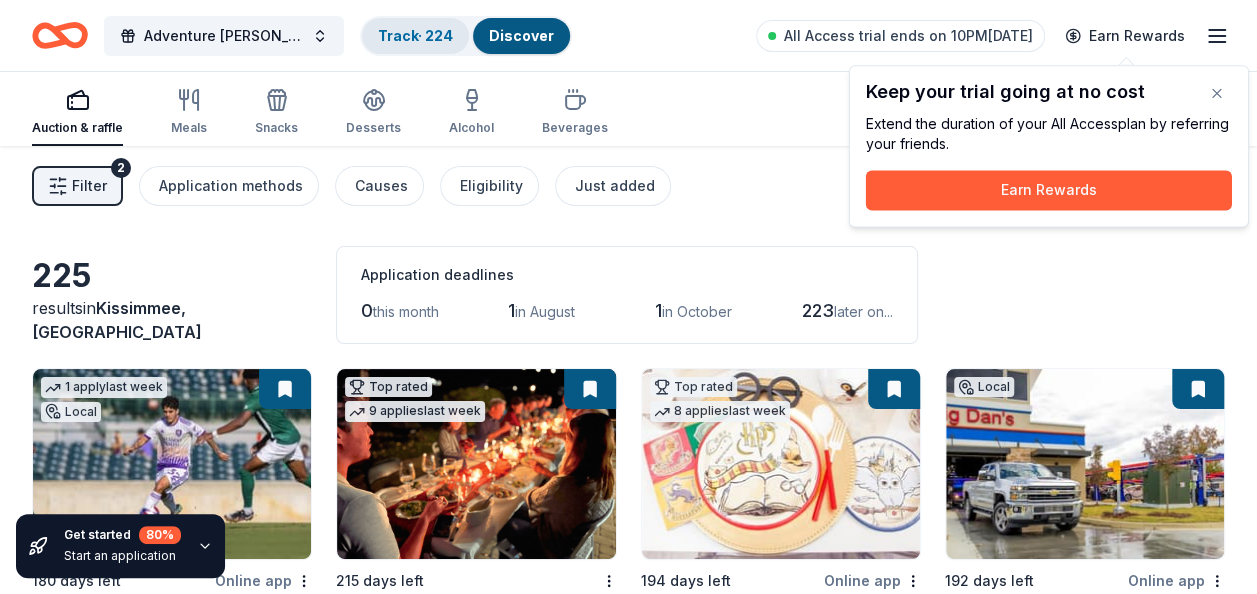 click on "Track  · 224" at bounding box center [415, 35] 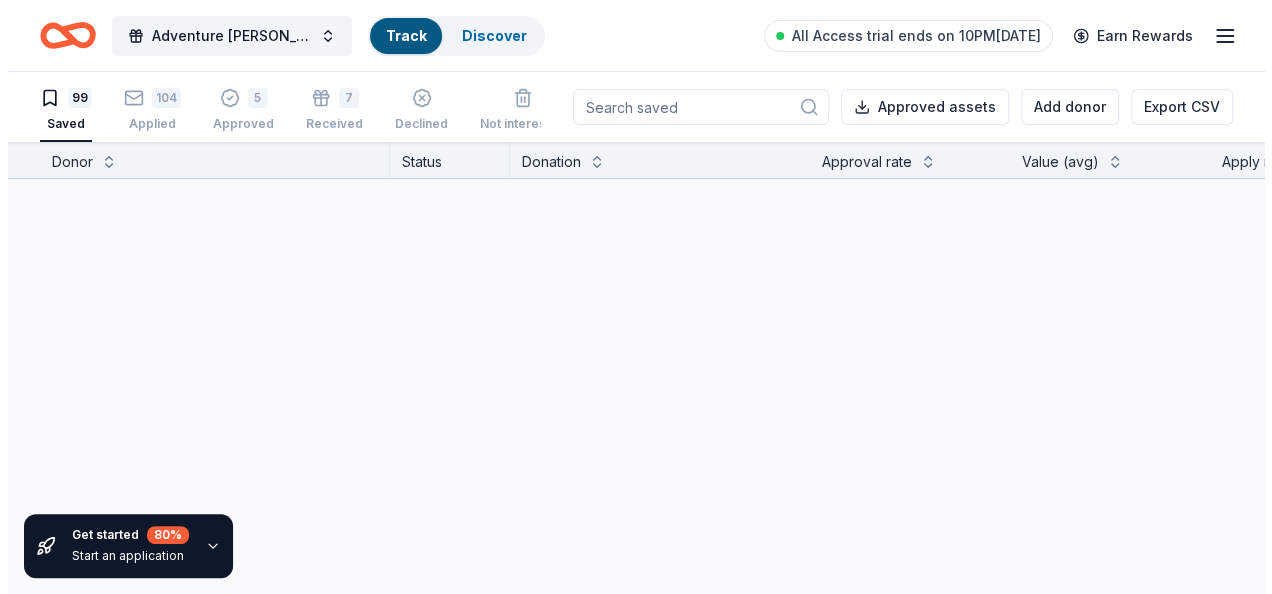 scroll, scrollTop: 0, scrollLeft: 0, axis: both 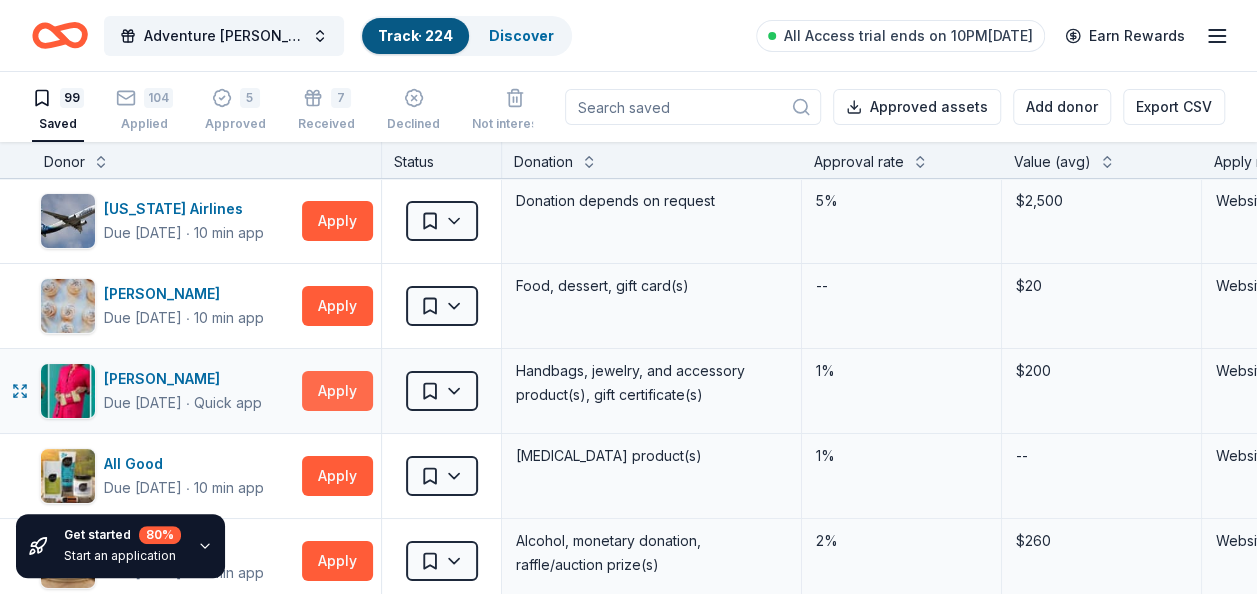 click on "Apply" at bounding box center [337, 391] 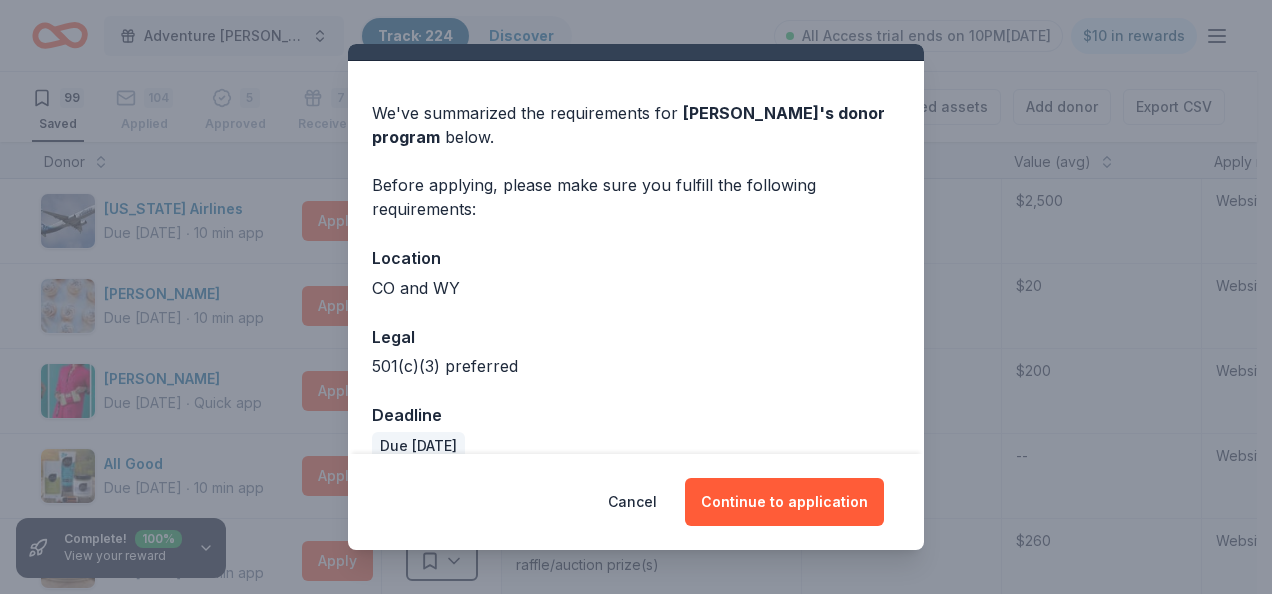 scroll, scrollTop: 70, scrollLeft: 0, axis: vertical 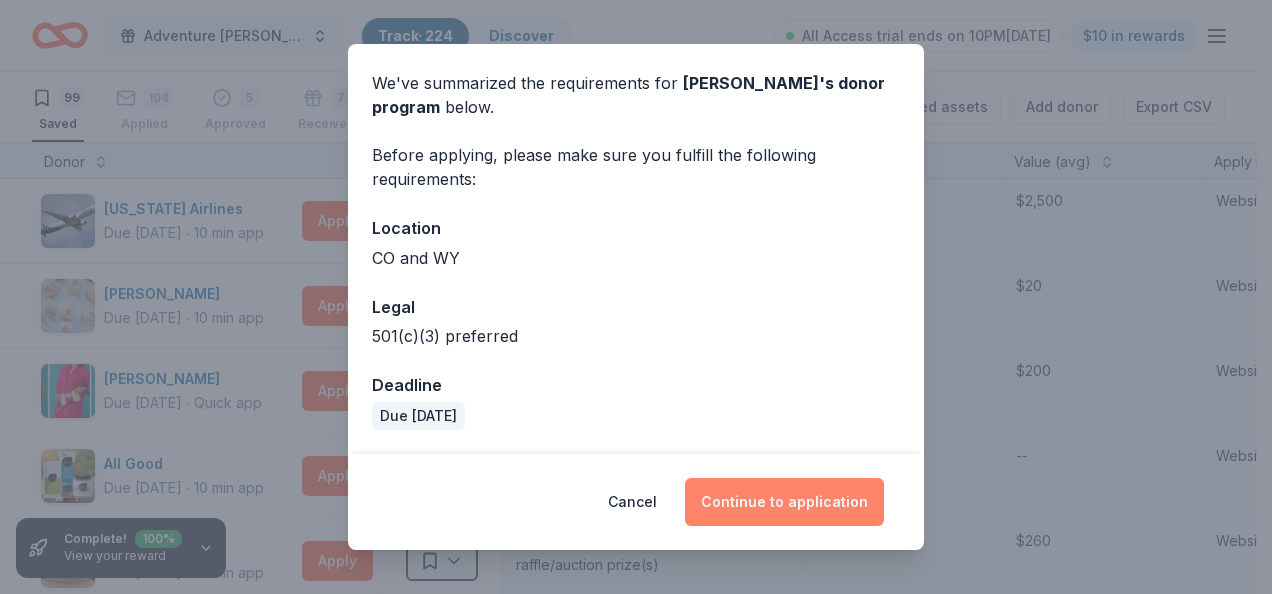 click on "Continue to application" at bounding box center (784, 502) 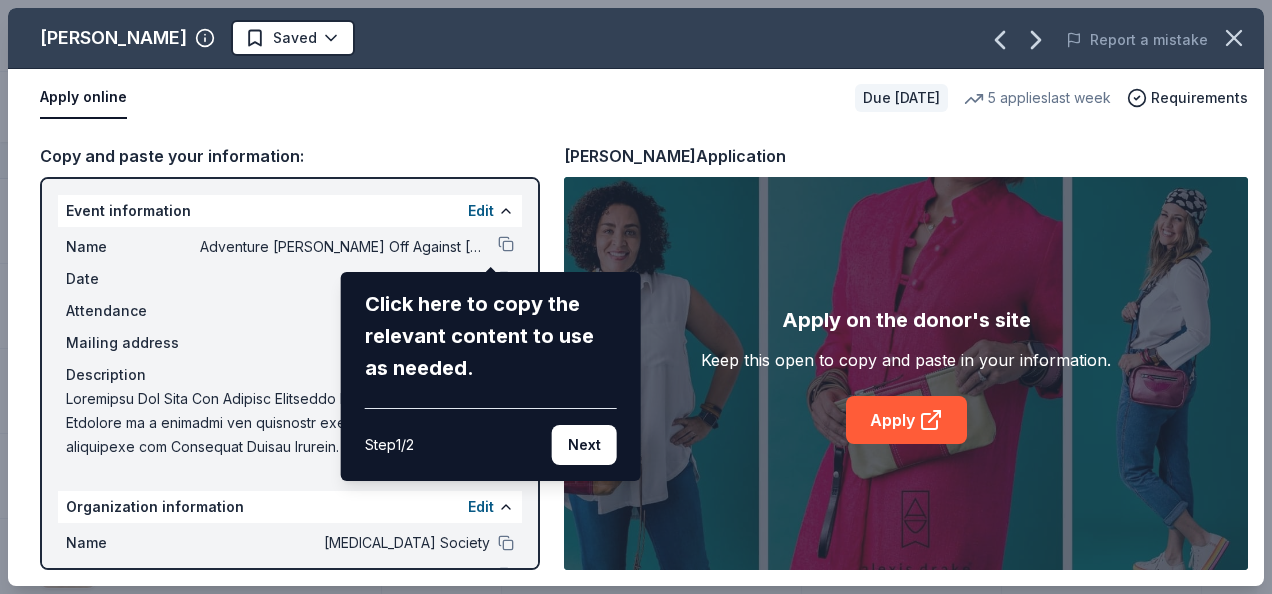 click on "[PERSON_NAME] Saved Report a mistake Apply online Due [DATE] 5   applies  last week Requirements Copy and paste your information: Event information Edit Name Adventure [PERSON_NAME] Off Against [MEDICAL_DATA]-Fairways for Fighters Click here to copy the relevant content to use as needed. Step  1 / 2 Next Date [DATE] Attendance 350 Mailing address Fill in using "Edit" Description Organization information Edit Name [MEDICAL_DATA] Society Website [URL][DOMAIN_NAME] EIN [US_EMPLOYER_IDENTIFICATION_NUMBER] Mission statement Please join us as we bring families together so that the miracle of healing can begin – one precious child at a time! [PERSON_NAME]  Application Apply on the donor's site Keep this open to copy and paste in your information. Apply" at bounding box center [636, 297] 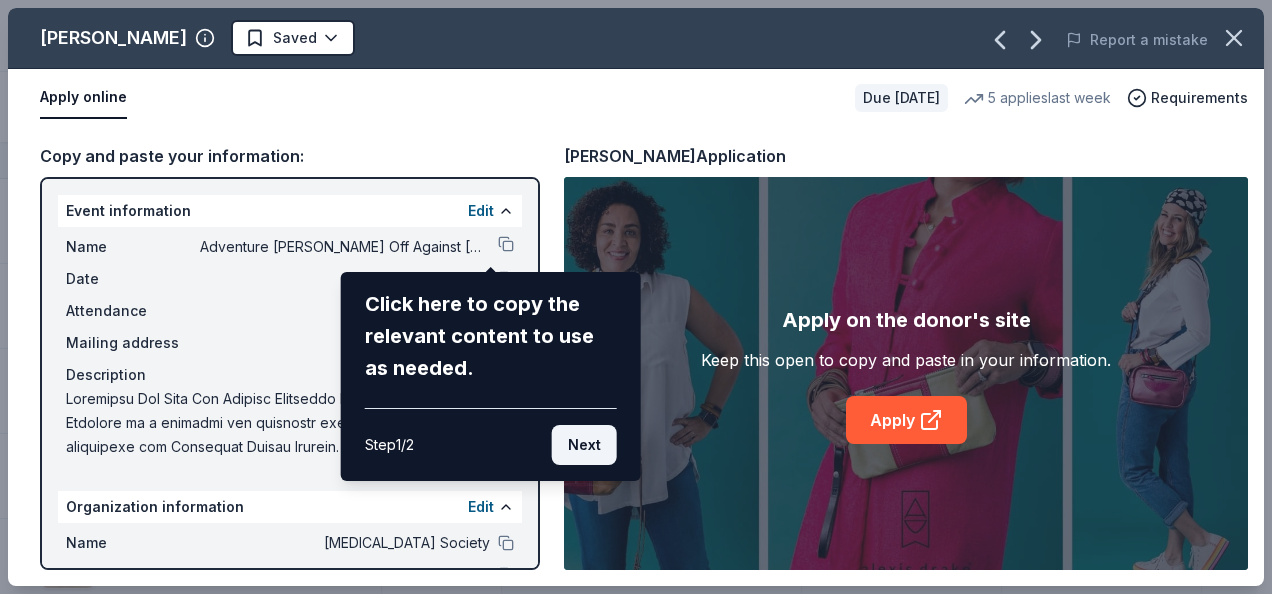 click on "Next" at bounding box center [584, 445] 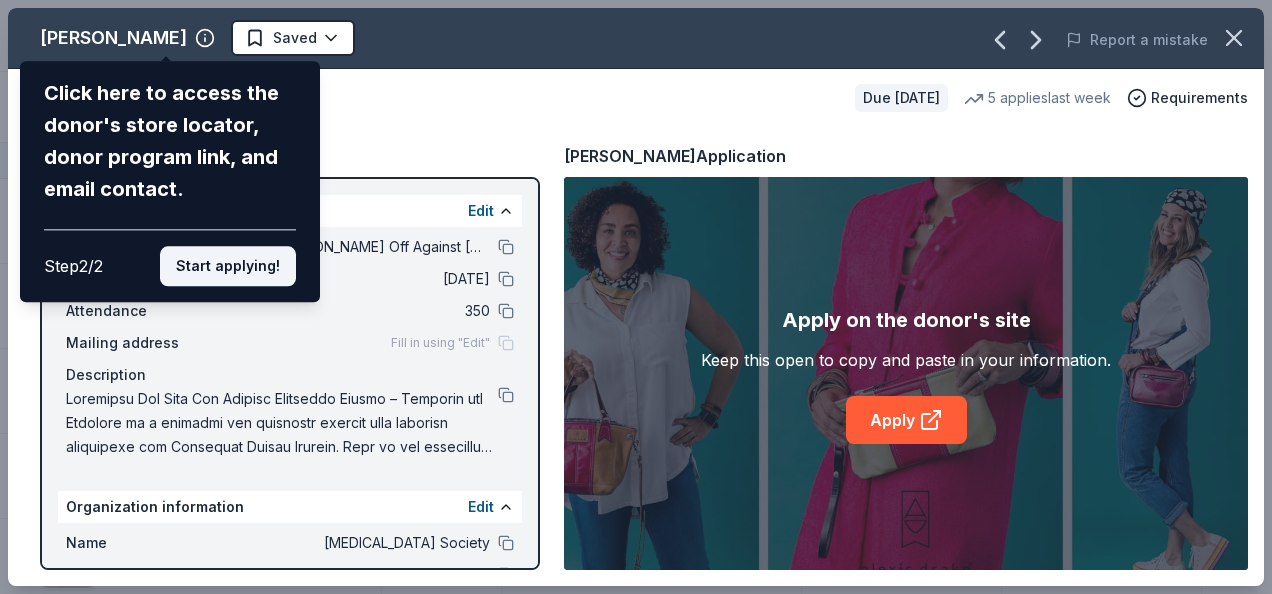 click on "Start applying!" at bounding box center [228, 266] 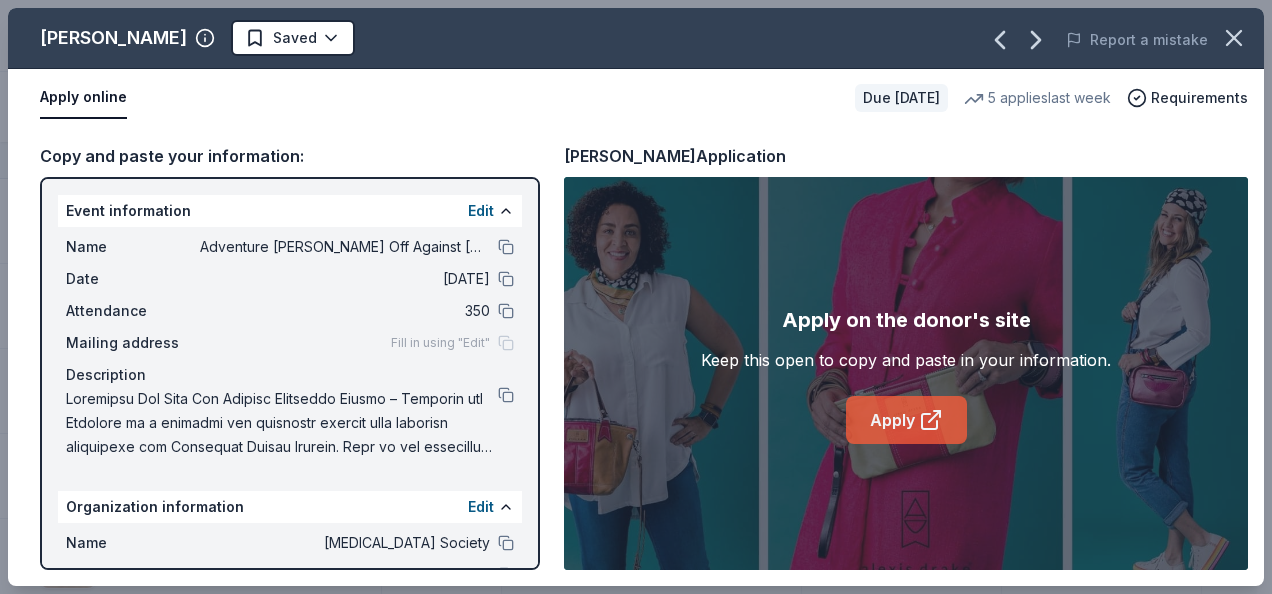 click on "Apply" at bounding box center [906, 420] 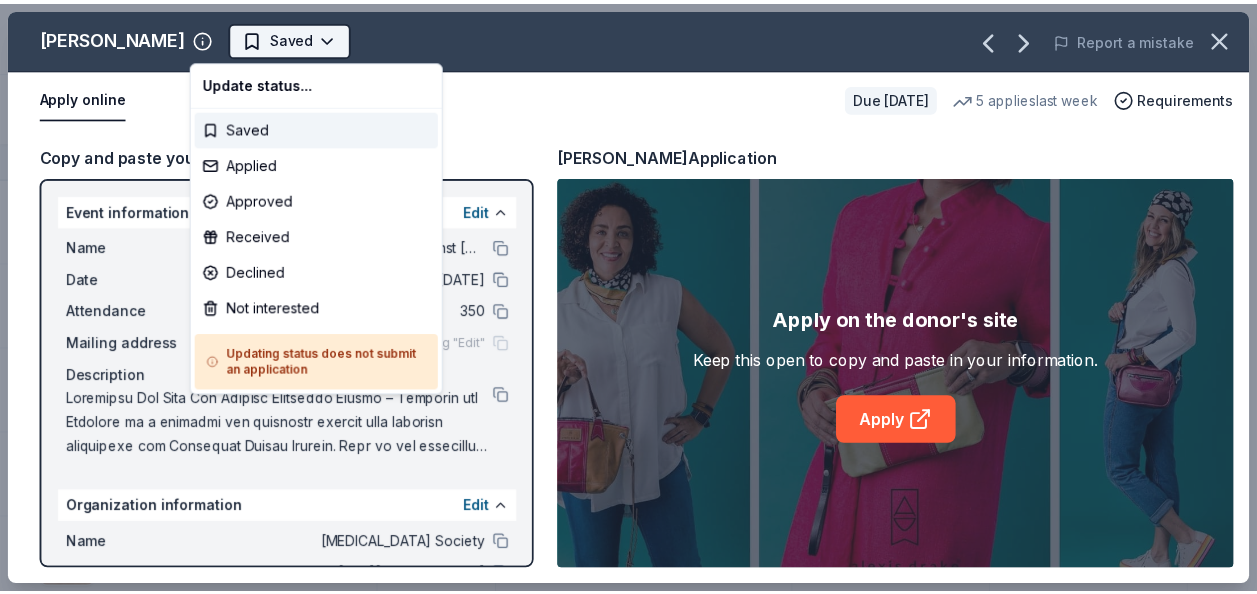 scroll, scrollTop: 0, scrollLeft: 0, axis: both 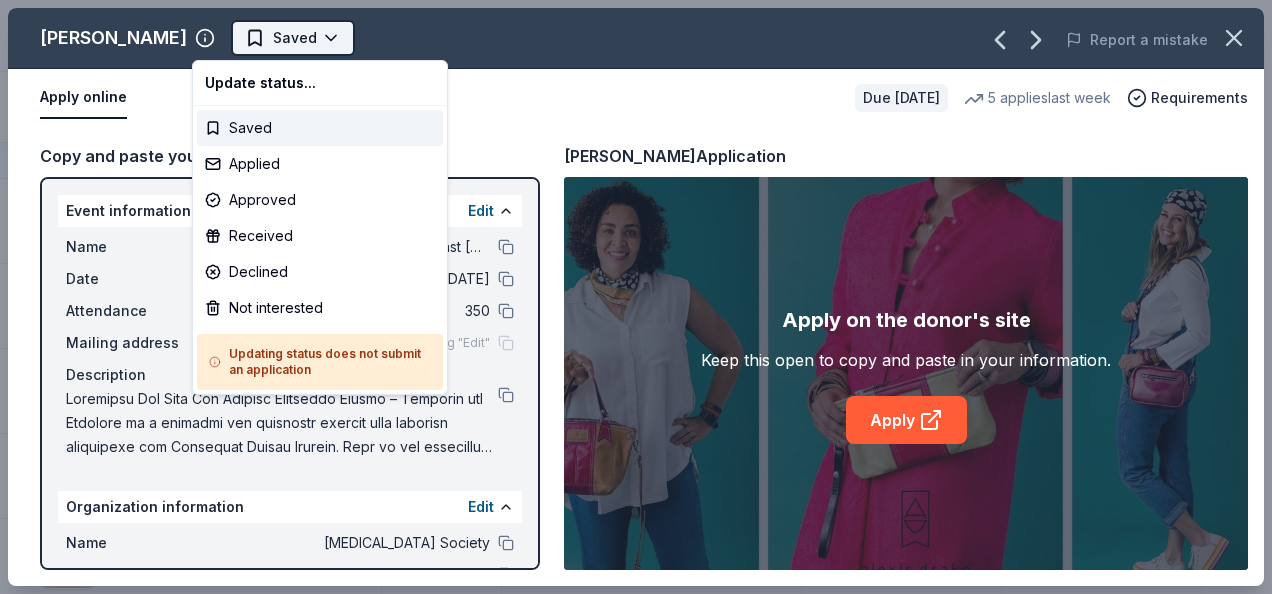 click on "Adventure [PERSON_NAME] Off Against [MEDICAL_DATA]-Fairways for Fighters Track  · 224 Discover All Access trial ends on 10PM[DATE] $10 in rewards 99 Saved 104 Applied 5 Approved 7 Received Declined Not interested  Approved assets Add donor Export CSV Complete! 100 % View your reward Donor Status Donation Approval rate Value (avg) Apply method Assignee Notes [US_STATE] Airlines Due [DATE] ∙ 10 min app Apply Saved Donation depends on request 5% $2,500 Website Alessi Bakery Due [DATE] ∙ 10 min app Apply Saved Food, dessert, gift card(s) -- $20 Website [PERSON_NAME] Due [DATE] ∙ Quick app Apply Saved Handbags, jewelry, and accessory product(s), gift certificate(s) 1% $200 Website All Good Due [DATE] ∙ 10 min app Apply Saved [MEDICAL_DATA] product(s) 1% -- Website Bacardi Limited Due [DATE] ∙ 10 min app Apply Saved Alcohol, monetary donation, raffle/auction prize(s) 2% $260 Website [PERSON_NAME] Due [DATE] ∙ Quick app Apply Saved Frozen desserts, gift card(s), merchandise 19% $50 ∙" at bounding box center [636, 297] 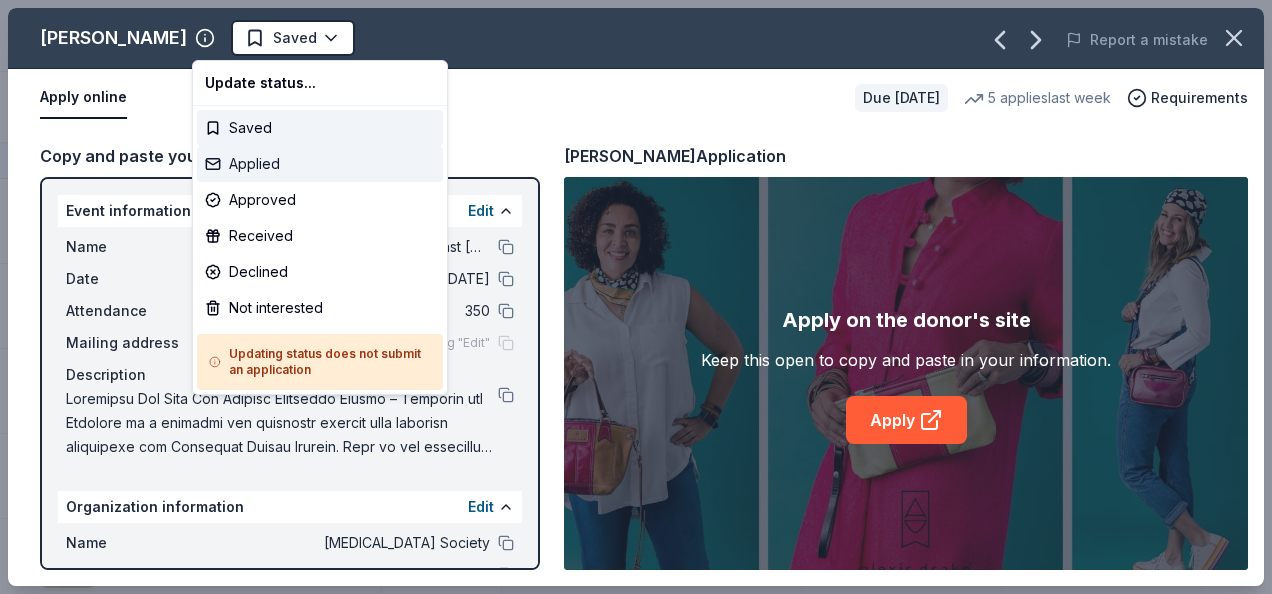 click on "Applied" at bounding box center (320, 164) 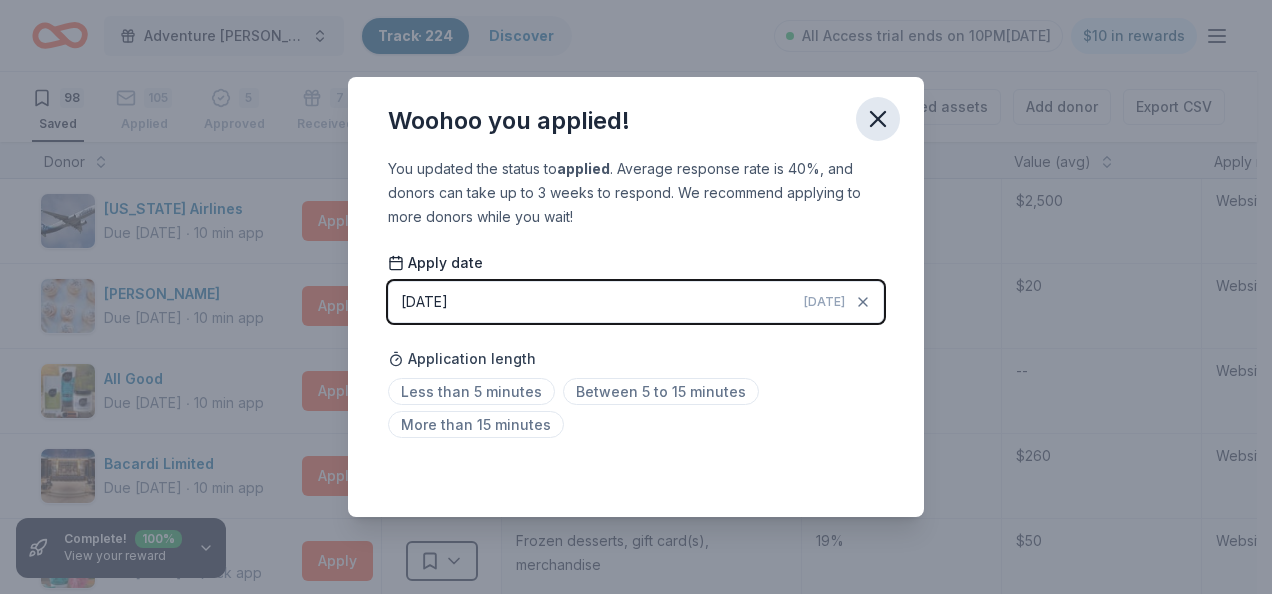 click 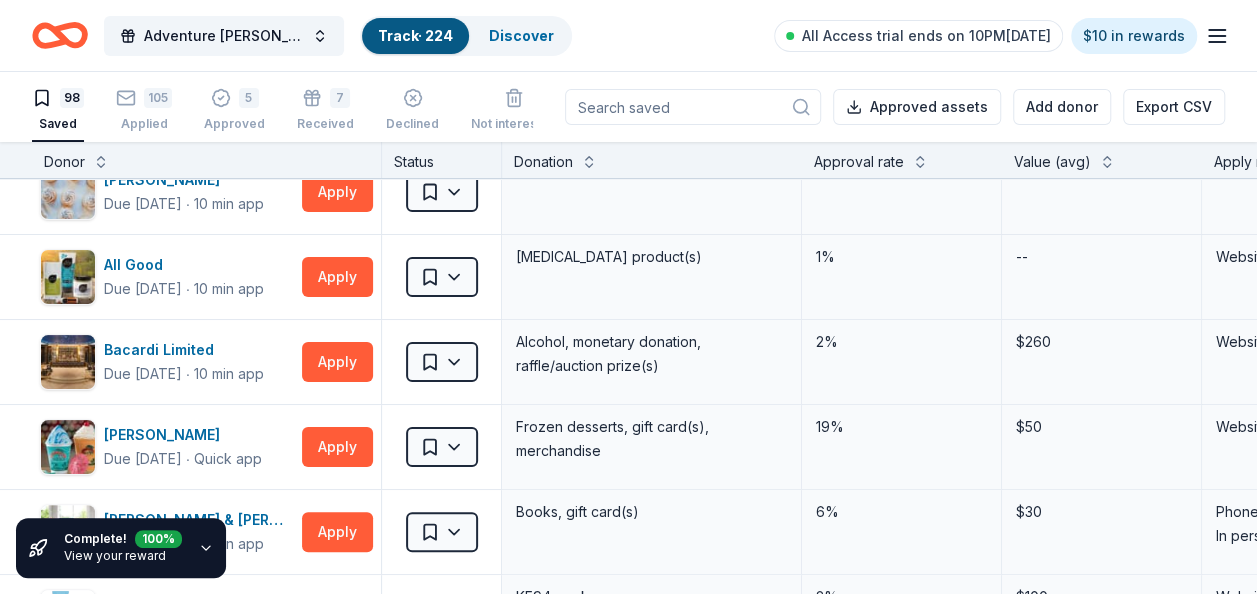 scroll, scrollTop: 133, scrollLeft: 0, axis: vertical 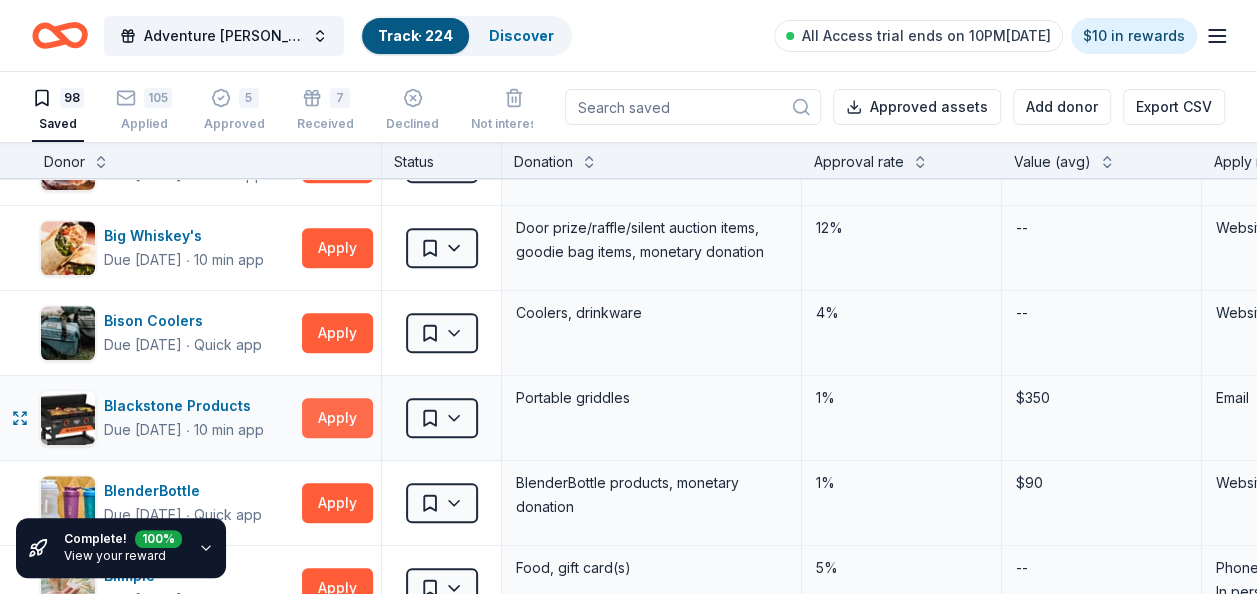 click on "Apply" at bounding box center (337, 418) 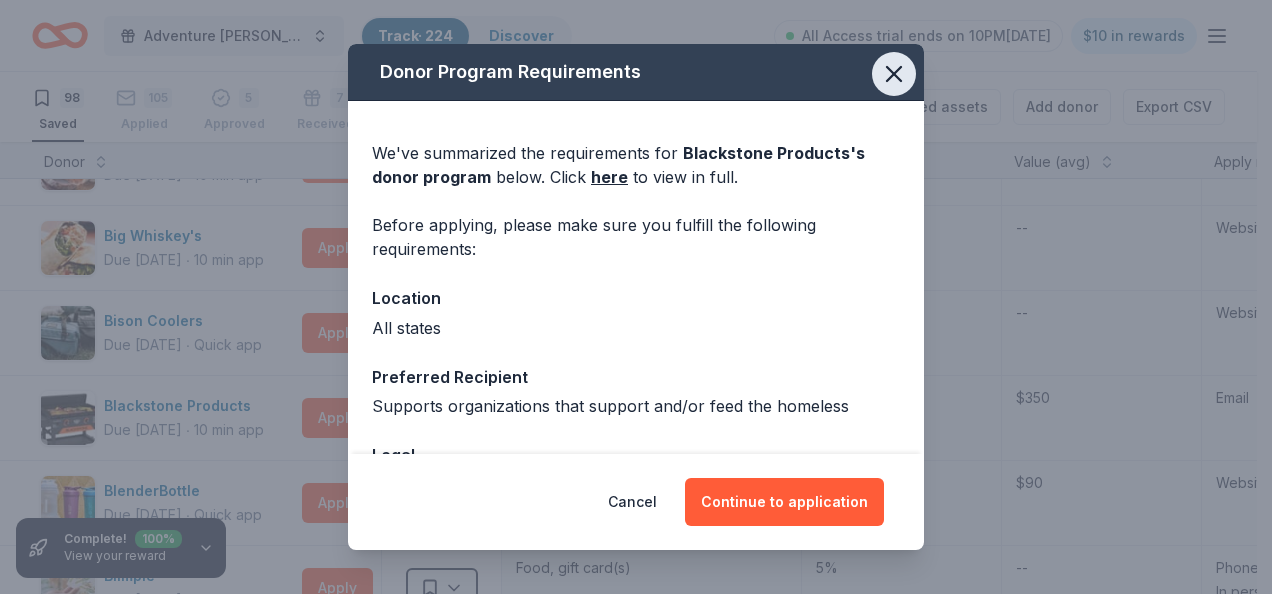 click 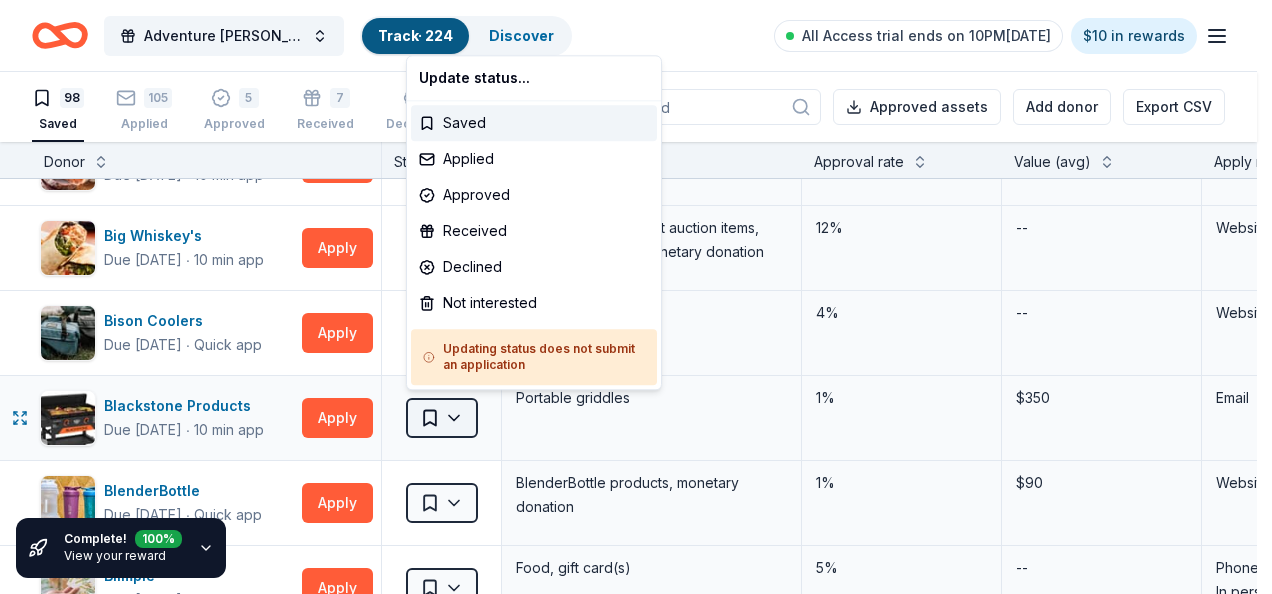 click on "Adventure [PERSON_NAME] Off Against [MEDICAL_DATA]-Fairways for Fighters Track  · 224 Discover All Access trial ends on 10PM[DATE] $10 in rewards 98 Saved 105 Applied 5 Approved 7 Received Declined Not interested  Approved assets Add donor Export CSV Complete! 100 % View your reward Donor Status Donation Approval rate Value (avg) Apply method Assignee Notes [US_STATE] Airlines Due [DATE] ∙ 10 min app Apply Saved Donation depends on request 5% $2,500 Website Alessi Bakery Due [DATE] ∙ 10 min app Apply Saved Food, dessert, gift card(s) -- $20 Website All Good Due [DATE] ∙ 10 min app Apply Saved [MEDICAL_DATA] product(s) 1% -- Website Bacardi Limited Due [DATE] ∙ 10 min app Apply Saved Alcohol, monetary donation, raffle/auction prize(s) 2% $260 Website Bahama Buck's Due [DATE] ∙ Quick app Apply Saved Frozen desserts, gift card(s), merchandise 19% $50 Website [PERSON_NAME] & [PERSON_NAME] Due [DATE] ∙ 10 min app Apply Saved Books, gift card(s) 6% $30 Phone In person Be Healthy Due [DATE] ∙" at bounding box center [636, 297] 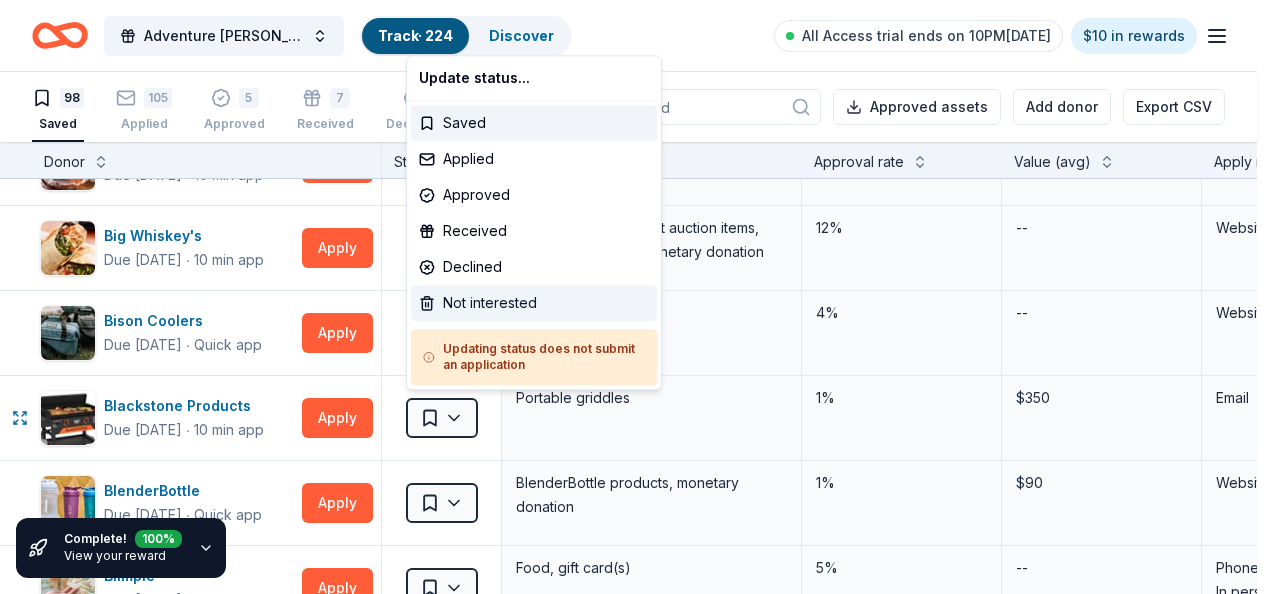 click on "Not interested" at bounding box center (534, 303) 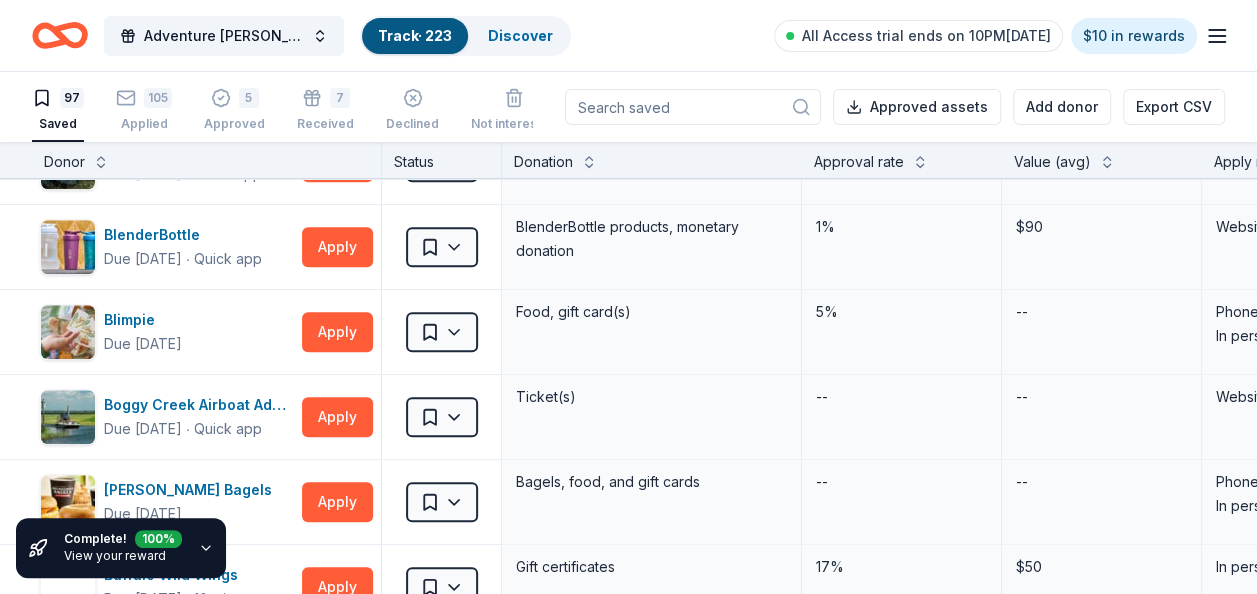 scroll, scrollTop: 826, scrollLeft: 0, axis: vertical 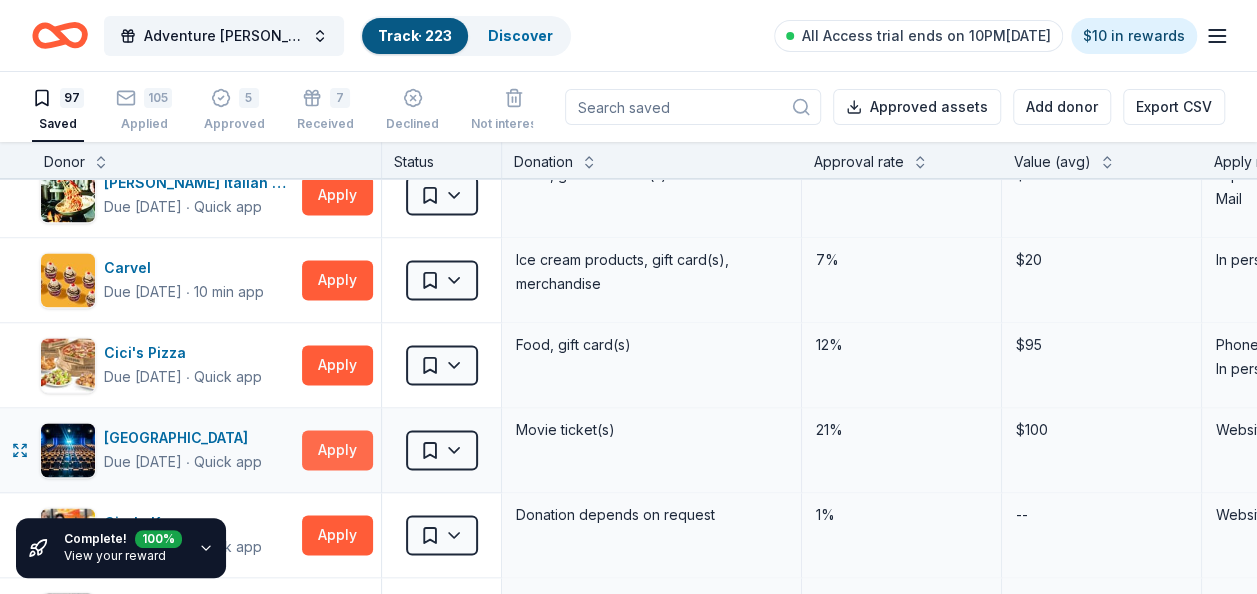 click on "Apply" at bounding box center (337, 450) 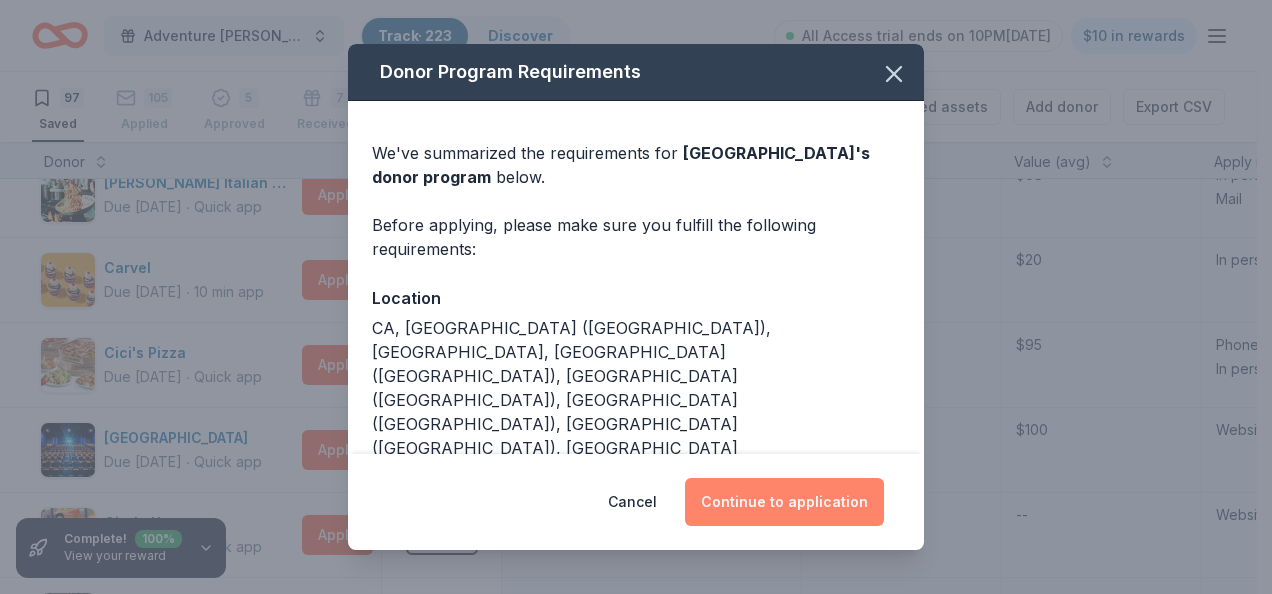 click on "Continue to application" at bounding box center [784, 502] 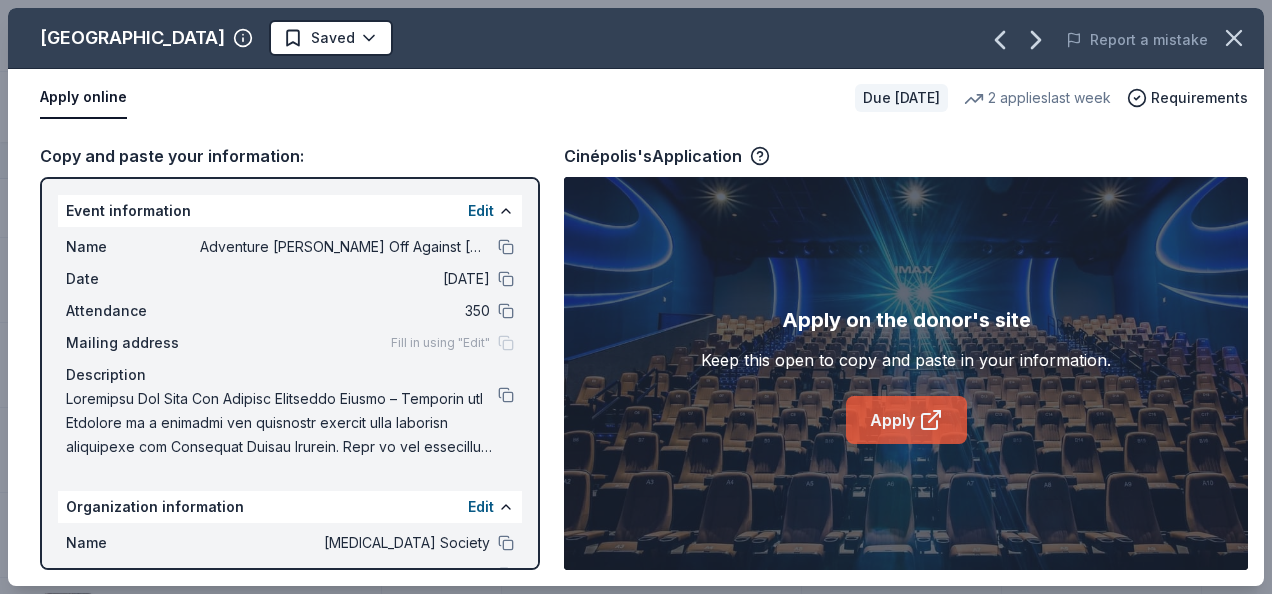 click on "Apply" at bounding box center (906, 420) 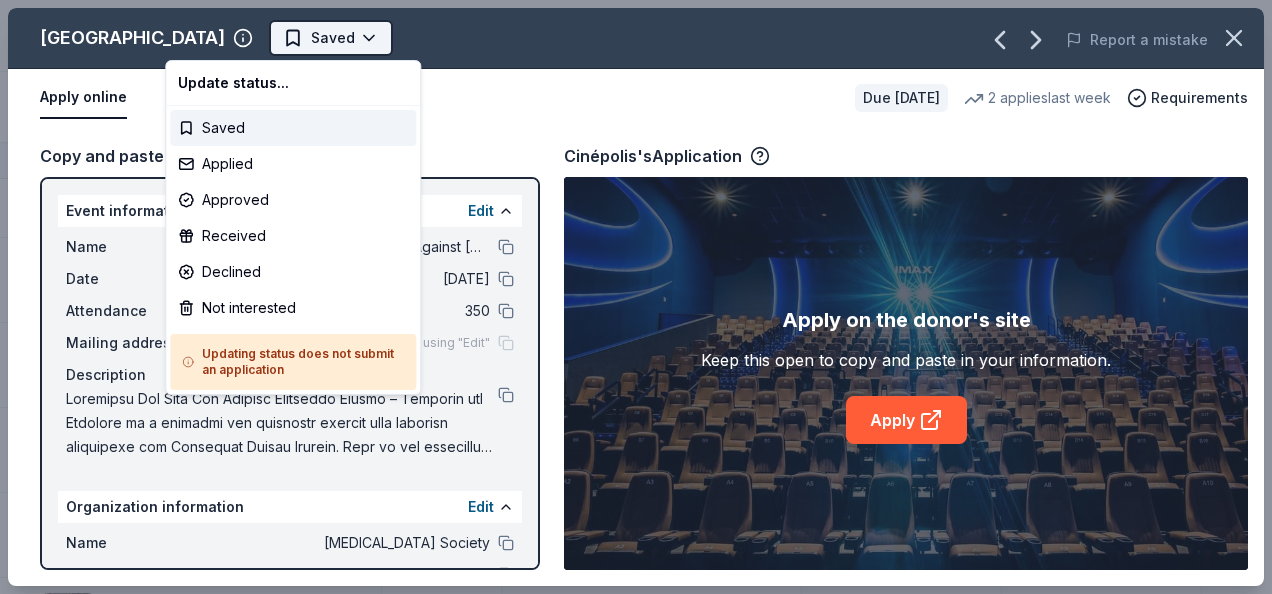 click on "Adventure [PERSON_NAME] Off Against [MEDICAL_DATA]-Fairways for Fighters Track  · 223 Discover All Access trial ends on 10PM[DATE] $10 in rewards 97 Saved 105 Applied 5 Approved 7 Received Declined Not interested  Approved assets Add donor Export CSV Complete! 100 % View your reward Donor Status Donation Approval rate Value (avg) Apply method Assignee Notes [US_STATE] Airlines Due [DATE] ∙ 10 min app Apply Saved Donation depends on request 5% $2,500 Website Alessi Bakery Due [DATE] ∙ 10 min app Apply Saved Food, dessert, gift card(s) -- $20 Website All Good Due [DATE] ∙ 10 min app Apply Saved [MEDICAL_DATA] product(s) 1% -- Website Bacardi Limited Due [DATE] ∙ 10 min app Apply Saved Alcohol, monetary donation, raffle/auction prize(s) 2% $260 Website Bahama Buck's Due [DATE] ∙ Quick app Apply Saved Frozen desserts, gift card(s), merchandise 19% $50 Website [PERSON_NAME] & [PERSON_NAME] Due [DATE] ∙ 10 min app Apply Saved Books, gift card(s) 6% $30 Phone In person Be Healthy Due [DATE] ∙" at bounding box center [636, 297] 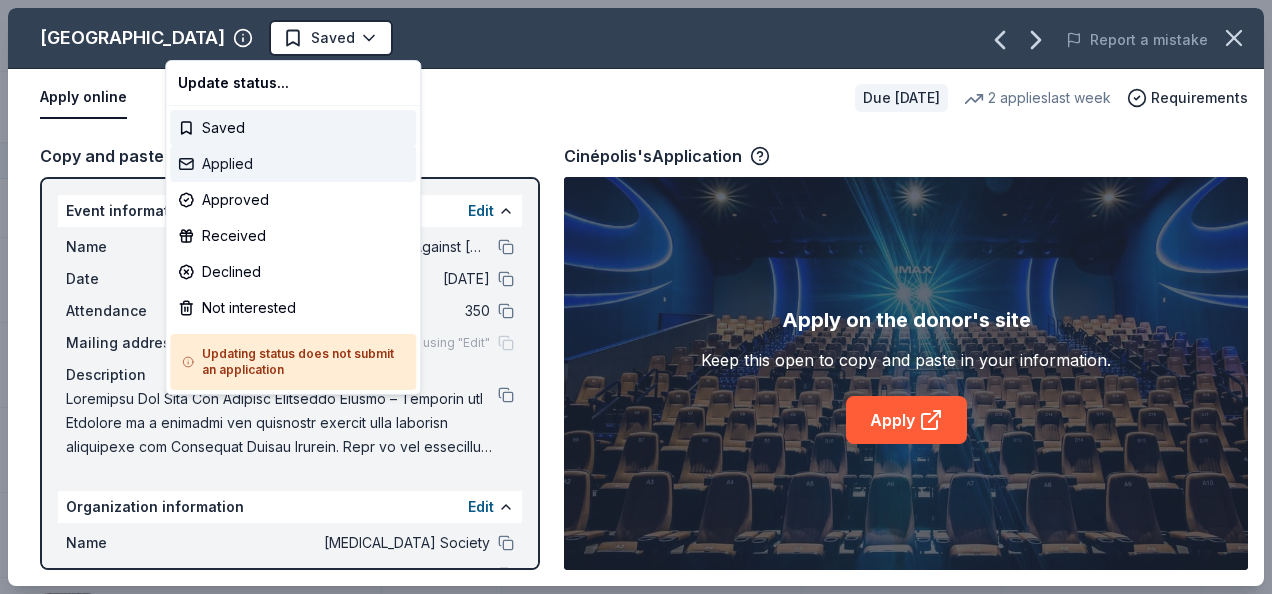 click on "Applied" at bounding box center (293, 164) 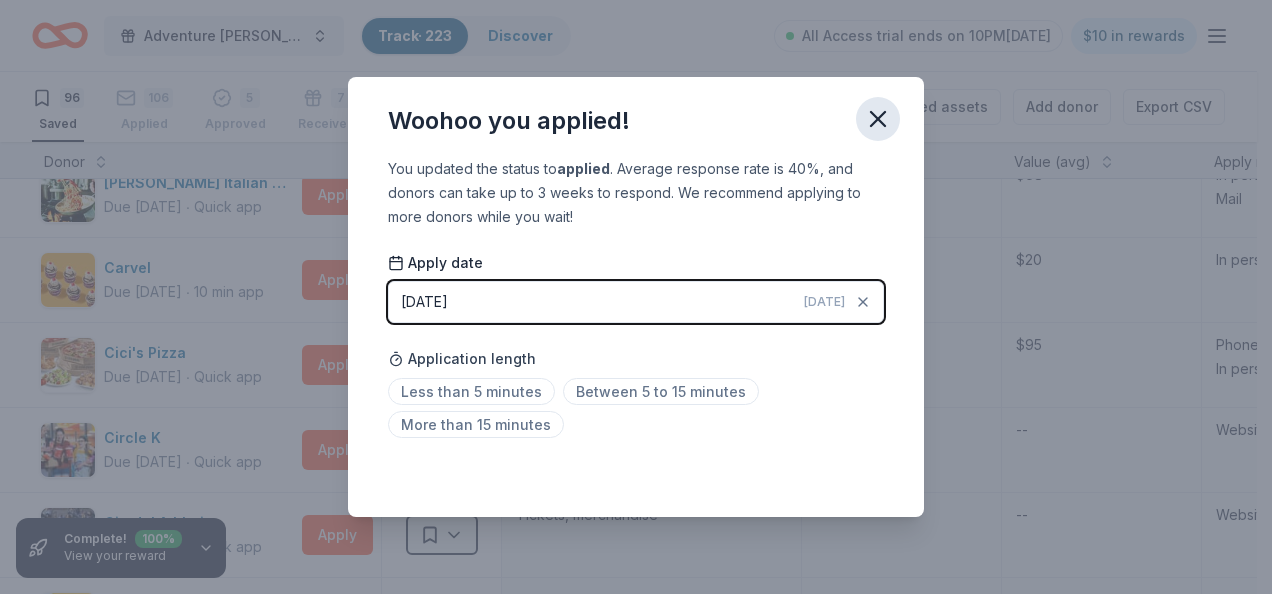 click 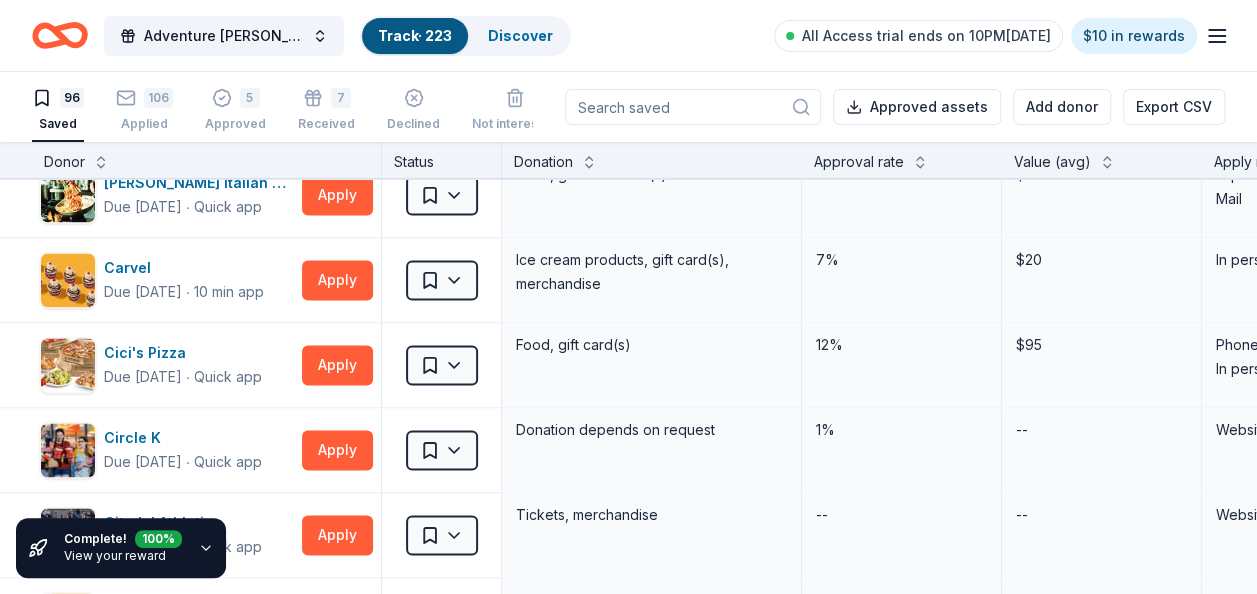 click on "Complete! 100 % View your reward" at bounding box center [171, 548] 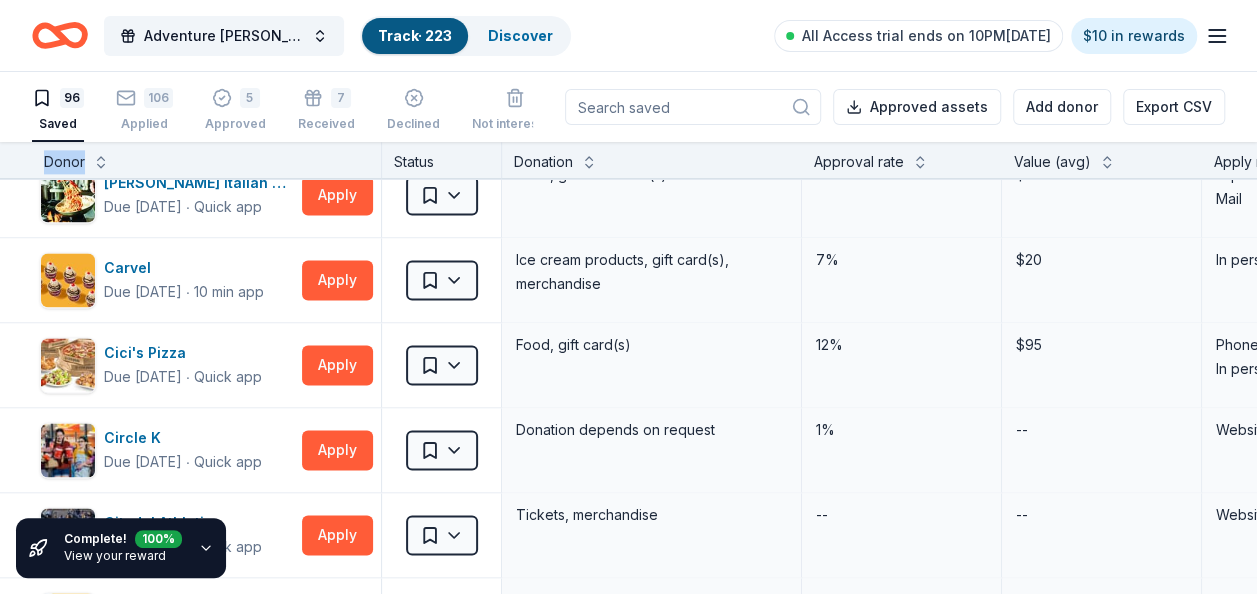 click on "Complete! 100 % View your reward" at bounding box center [171, 548] 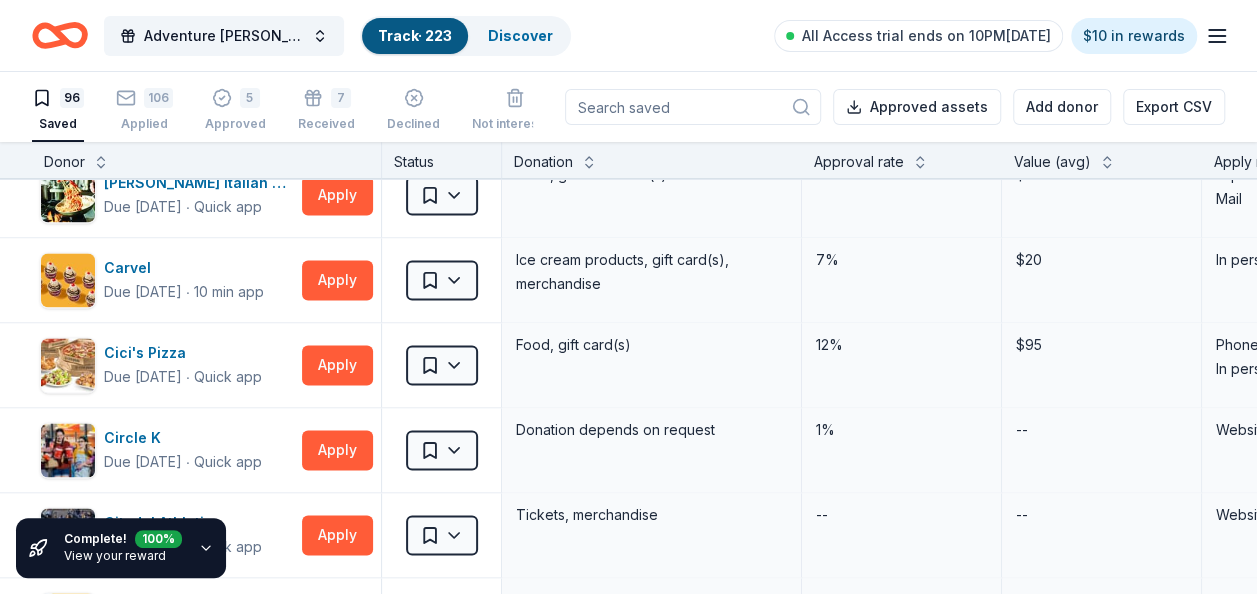 click on "Complete! 100 % View your reward" at bounding box center [171, 548] 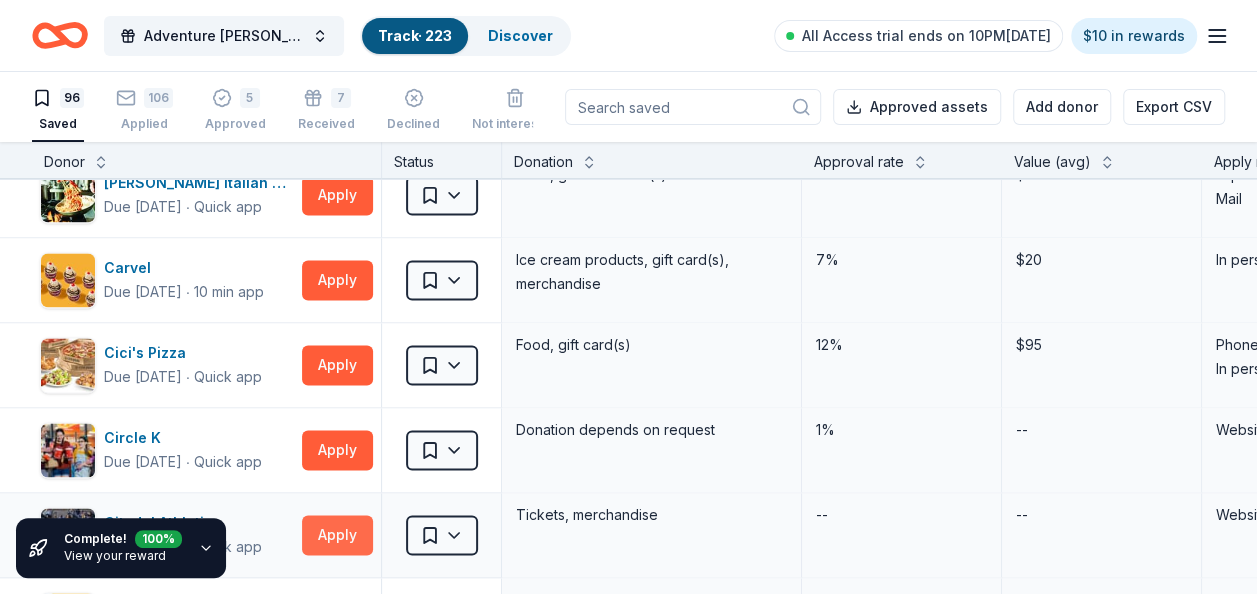 click on "Complete! 100 % View your reward Donor Status Donation Approval rate Value (avg) Apply method Assignee Notes [US_STATE] Airlines Due [DATE] ∙ 10 min app Apply Saved Donation depends on request 5% $2,500 Website Alessi Bakery Due [DATE] ∙ 10 min app Apply Saved Food, dessert, gift card(s) -- $20 Website All Good Due [DATE] ∙ 10 min app Apply Saved [MEDICAL_DATA] product(s) 1% -- Website Bacardi Limited Due [DATE] ∙ 10 min app Apply Saved Alcohol, monetary donation, raffle/auction prize(s) 2% $260 Website Bahama Buck's Due [DATE] ∙ Quick app Apply Saved Frozen desserts, gift card(s), merchandise 19% $50 Website [PERSON_NAME] & [PERSON_NAME] Due [DATE] ∙ 10 min app Apply Saved Books, gift card(s) 6% $30 Phone In person Be Healthy Due [DATE] ∙ Quick app Apply Saved KF94 masks 2% $100 Website Benihana Due [DATE] ∙ 10 min app Apply Saved Gift certificate(s) 22% $20 Mail Big Whiskey's Due [DATE] ∙ 10 min app Apply Saved 12% -- Website Bison Coolers Due [DATE] ∙ Quick app" at bounding box center [628, 368] 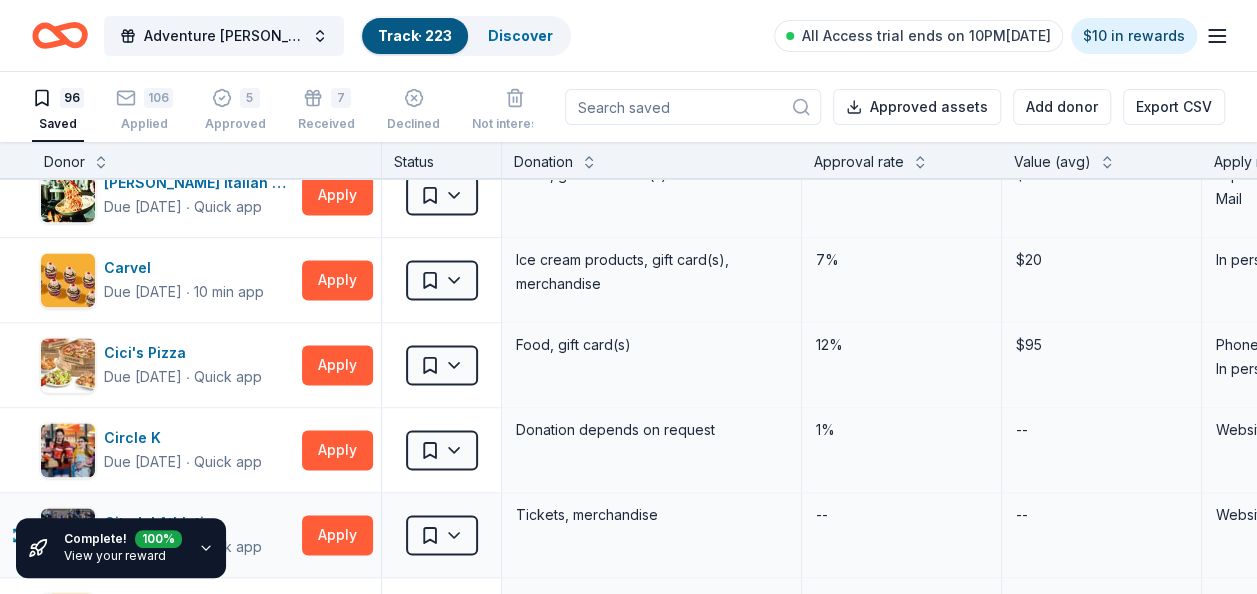 drag, startPoint x: 349, startPoint y: 528, endPoint x: 551, endPoint y: 542, distance: 202.48457 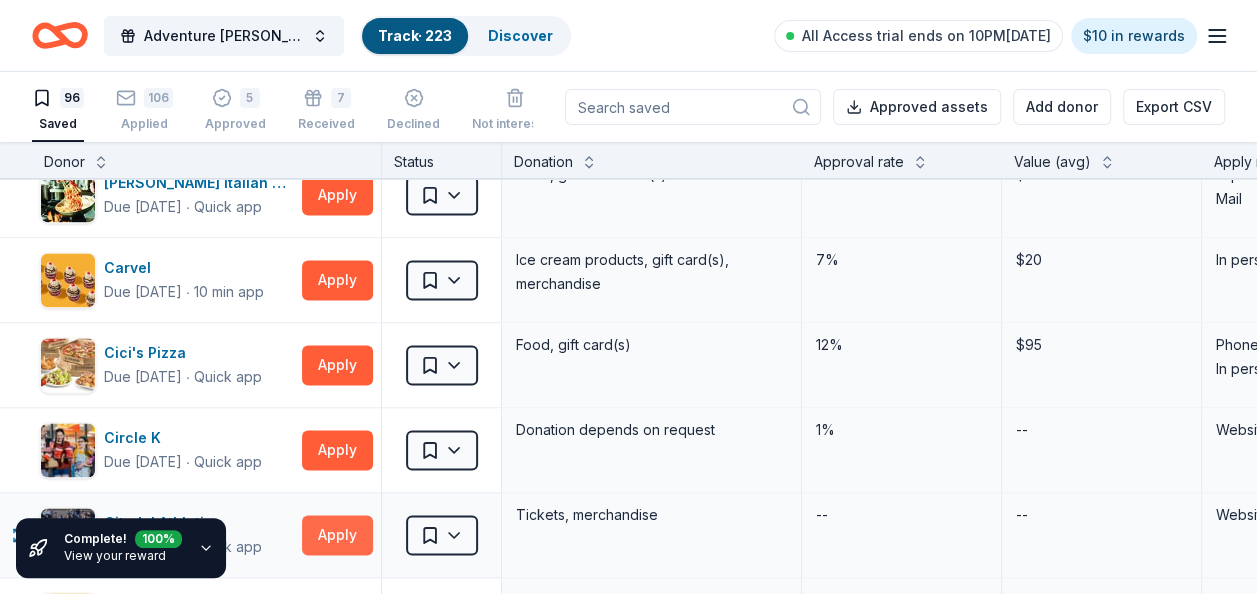 click on "Apply" at bounding box center [337, 535] 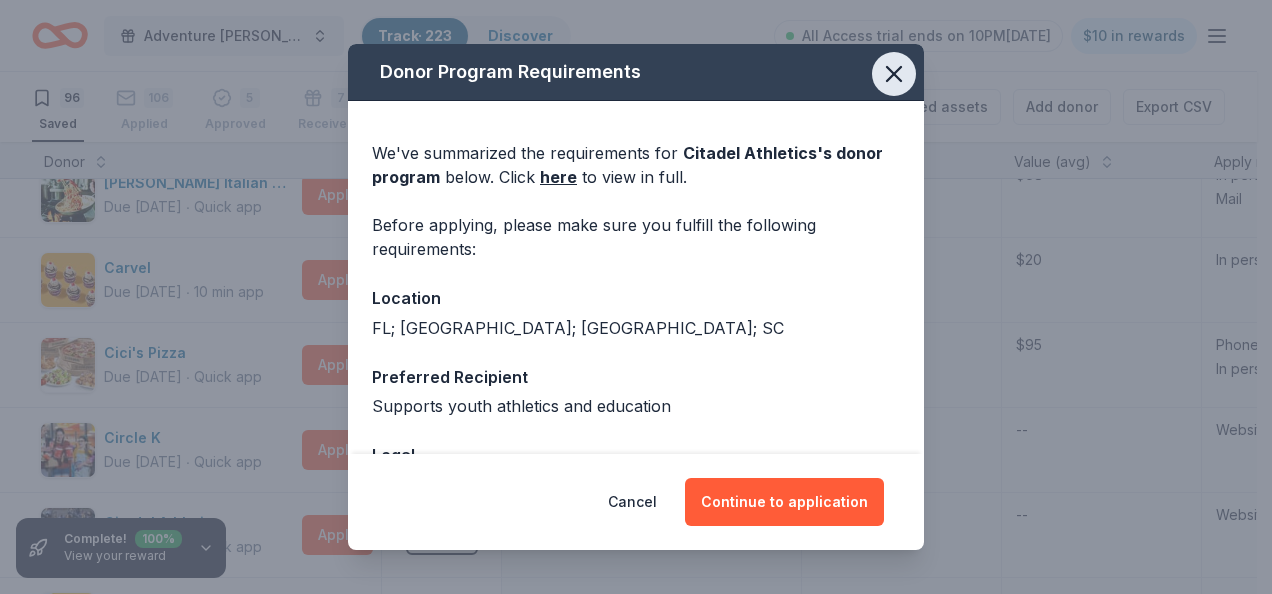 click 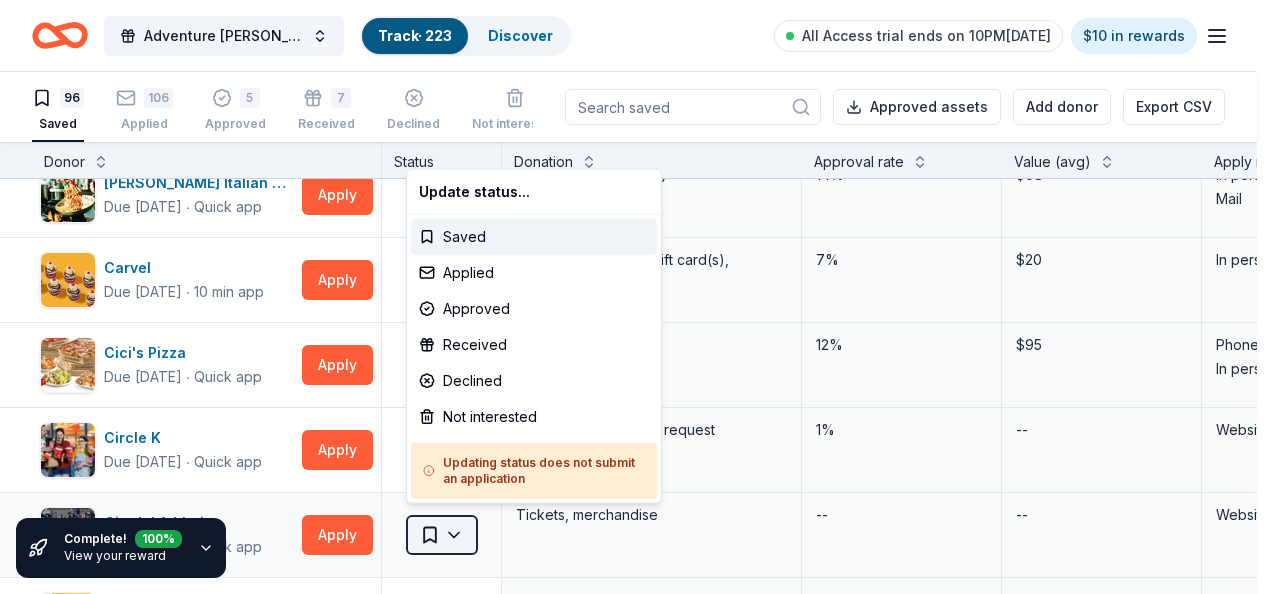 click on "Adventure [PERSON_NAME] Off Against [MEDICAL_DATA]-Fairways for Fighters Track  · 223 Discover All Access trial ends on 10PM[DATE] $10 in rewards 96 Saved 106 Applied 5 Approved 7 Received Declined Not interested  Approved assets Add donor Export CSV Complete! 100 % View your reward Donor Status Donation Approval rate Value (avg) Apply method Assignee Notes [US_STATE] Airlines Due [DATE] ∙ 10 min app Apply Saved Donation depends on request 5% $2,500 Website Alessi Bakery Due [DATE] ∙ 10 min app Apply Saved Food, dessert, gift card(s) -- $20 Website All Good Due [DATE] ∙ 10 min app Apply Saved [MEDICAL_DATA] product(s) 1% -- Website Bacardi Limited Due [DATE] ∙ 10 min app Apply Saved Alcohol, monetary donation, raffle/auction prize(s) 2% $260 Website Bahama Buck's Due [DATE] ∙ Quick app Apply Saved Frozen desserts, gift card(s), merchandise 19% $50 Website [PERSON_NAME] & [PERSON_NAME] Due [DATE] ∙ 10 min app Apply Saved Books, gift card(s) 6% $30 Phone In person Be Healthy Due [DATE] ∙" at bounding box center (636, 297) 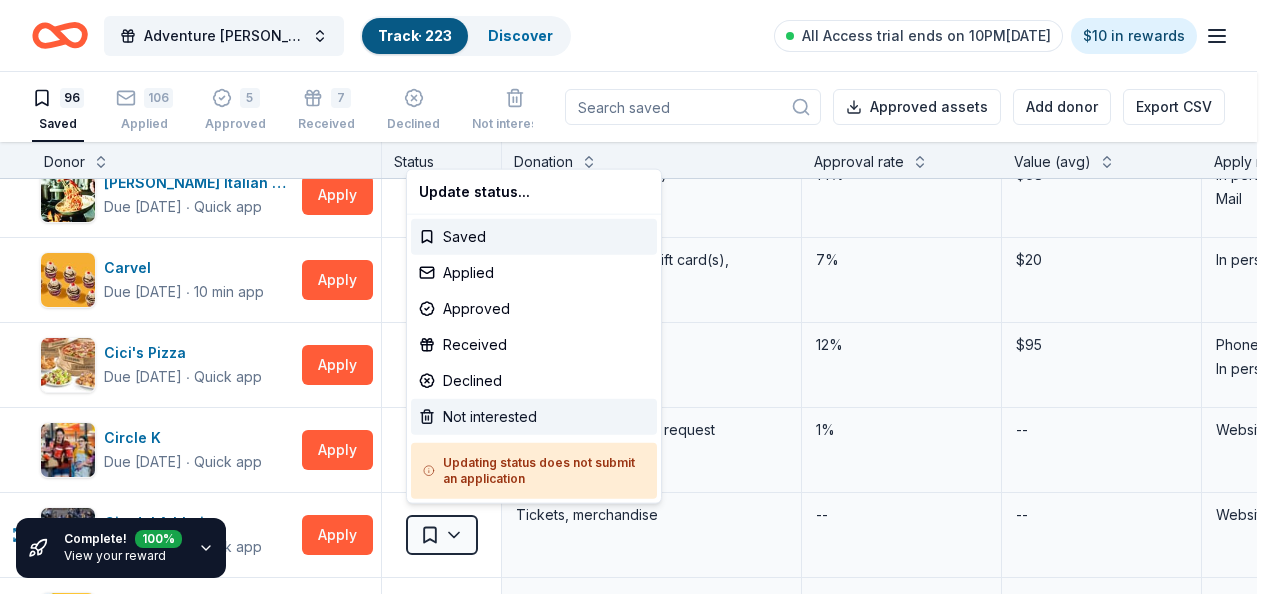 click on "Not interested" at bounding box center [534, 417] 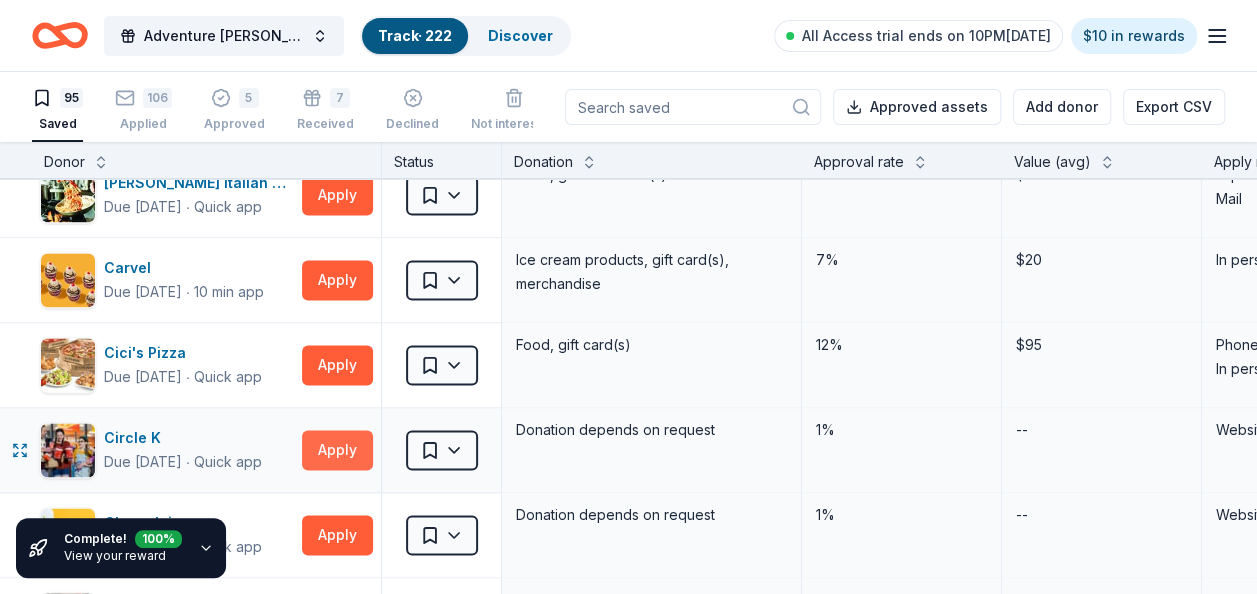 click on "Apply" at bounding box center (337, 450) 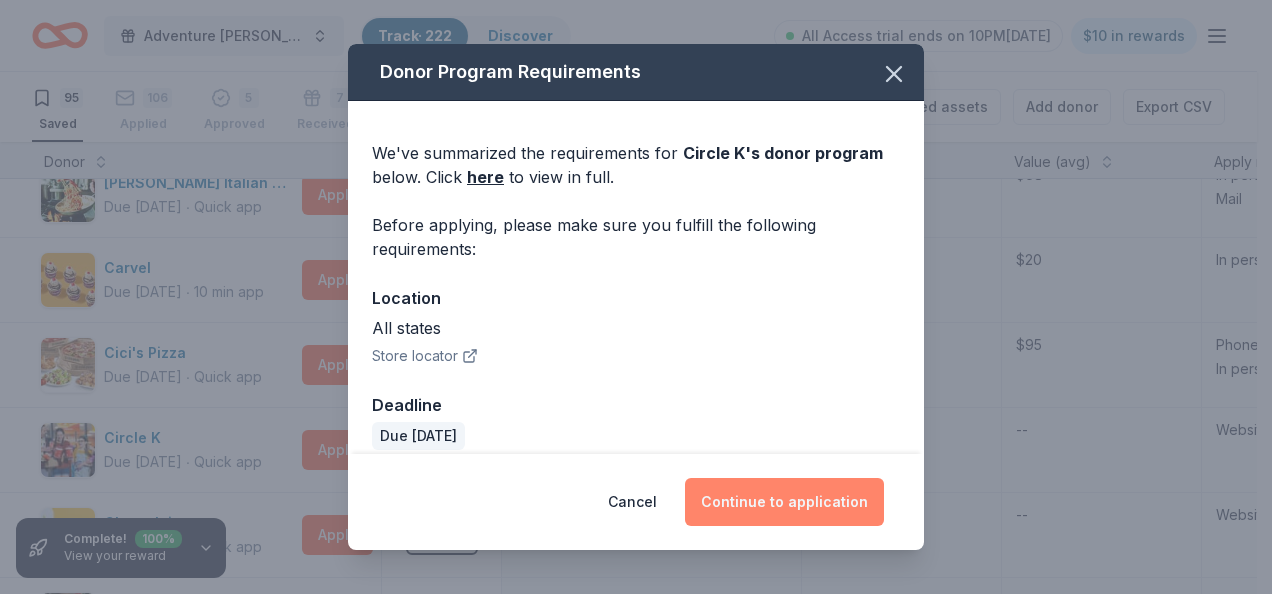 click on "Continue to application" at bounding box center (784, 502) 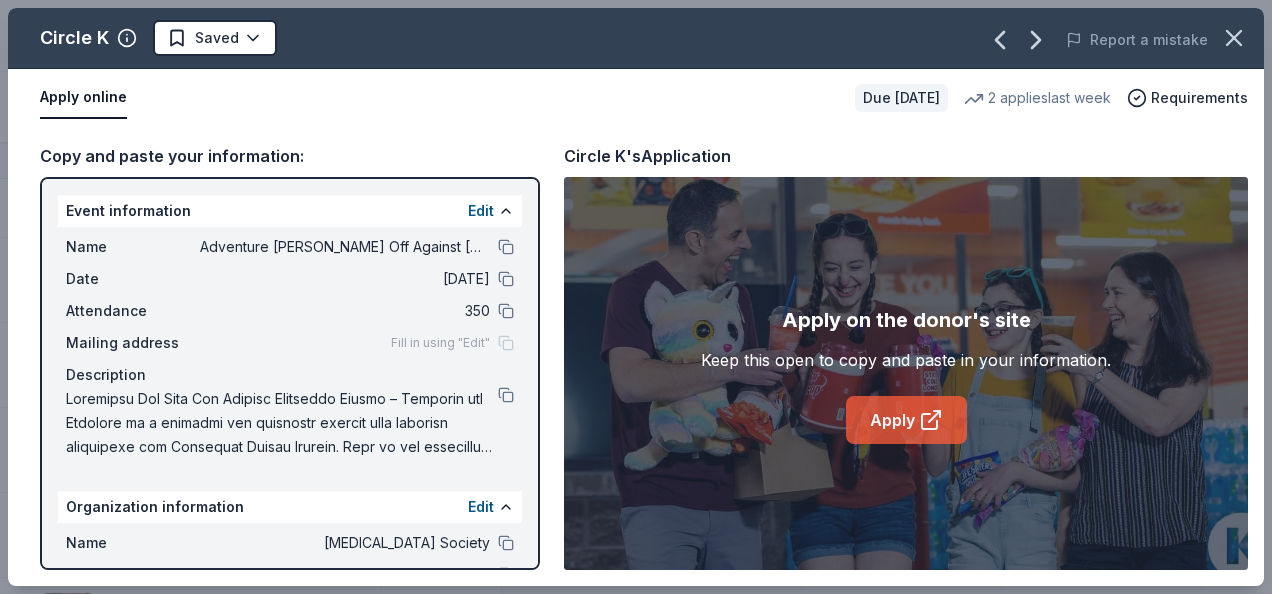 click 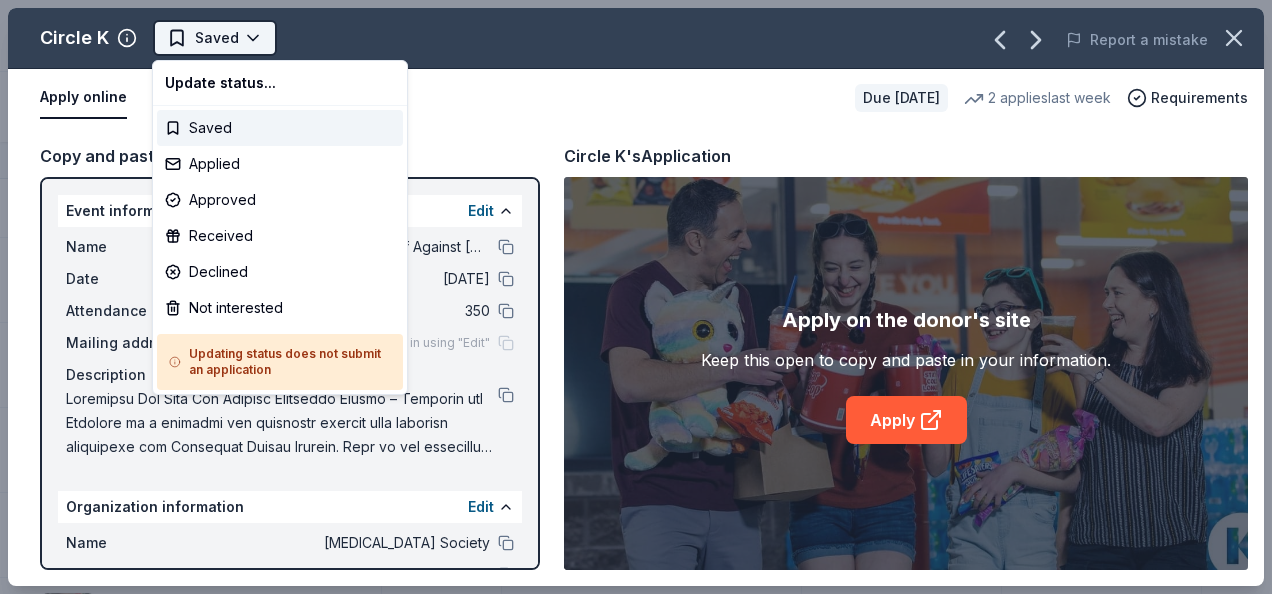 click on "Adventure [PERSON_NAME] Off Against [MEDICAL_DATA]-Fairways for Fighters Track  · 222 Discover All Access trial ends on 10PM[DATE] $10 in rewards 95 Saved 106 Applied 5 Approved 7 Received Declined Not interested  Approved assets Add donor Export CSV Complete! 100 % View your reward Donor Status Donation Approval rate Value (avg) Apply method Assignee Notes [US_STATE] Airlines Due [DATE] ∙ 10 min app Apply Saved Donation depends on request 5% $2,500 Website Alessi Bakery Due [DATE] ∙ 10 min app Apply Saved Food, dessert, gift card(s) -- $20 Website All Good Due [DATE] ∙ 10 min app Apply Saved [MEDICAL_DATA] product(s) 1% -- Website Bacardi Limited Due [DATE] ∙ 10 min app Apply Saved Alcohol, monetary donation, raffle/auction prize(s) 2% $260 Website Bahama Buck's Due [DATE] ∙ Quick app Apply Saved Frozen desserts, gift card(s), merchandise 19% $50 Website [PERSON_NAME] & [PERSON_NAME] Due [DATE] ∙ 10 min app Apply Saved Books, gift card(s) 6% $30 Phone In person Be Healthy Due [DATE] ∙" at bounding box center [636, 297] 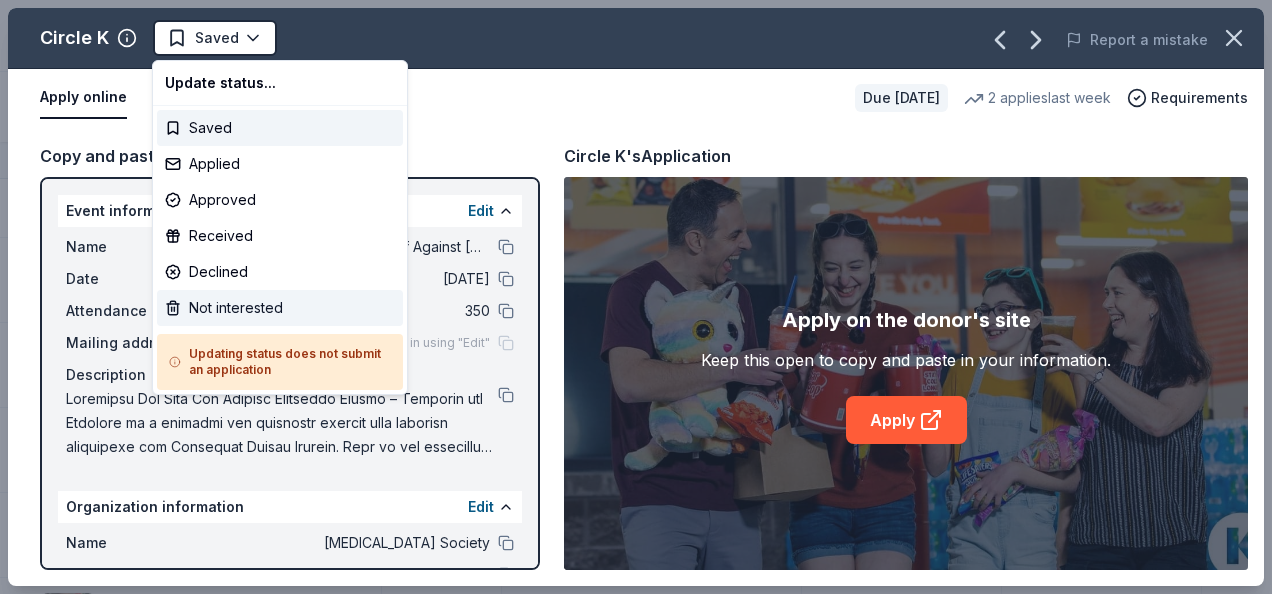 click on "Not interested" at bounding box center [280, 308] 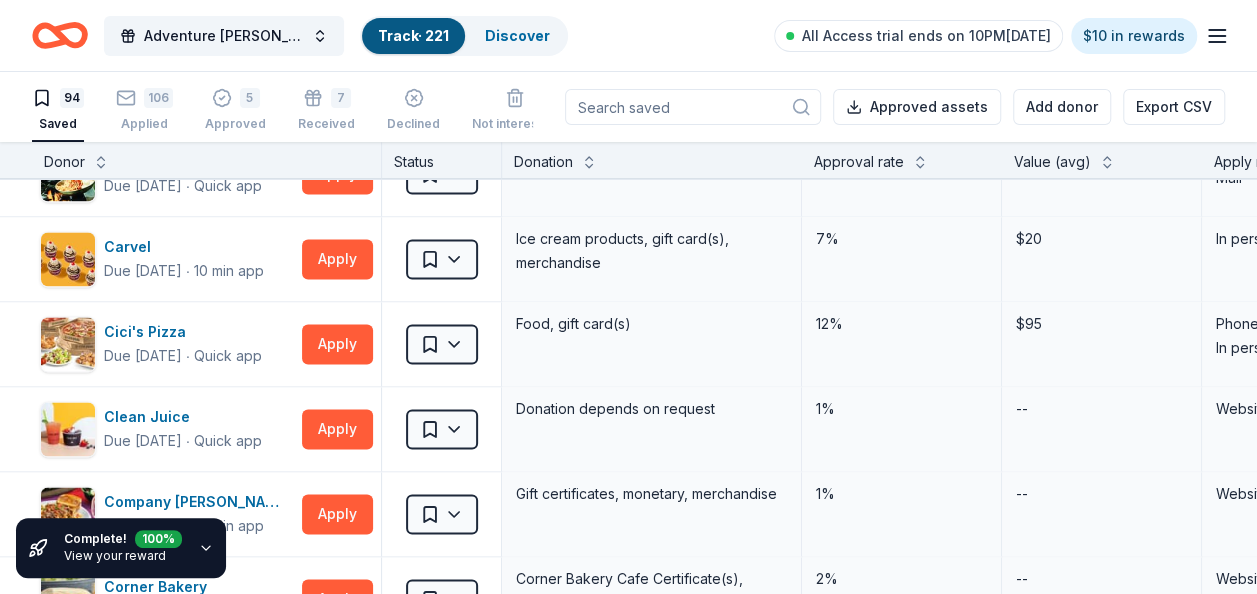 scroll, scrollTop: 1426, scrollLeft: 0, axis: vertical 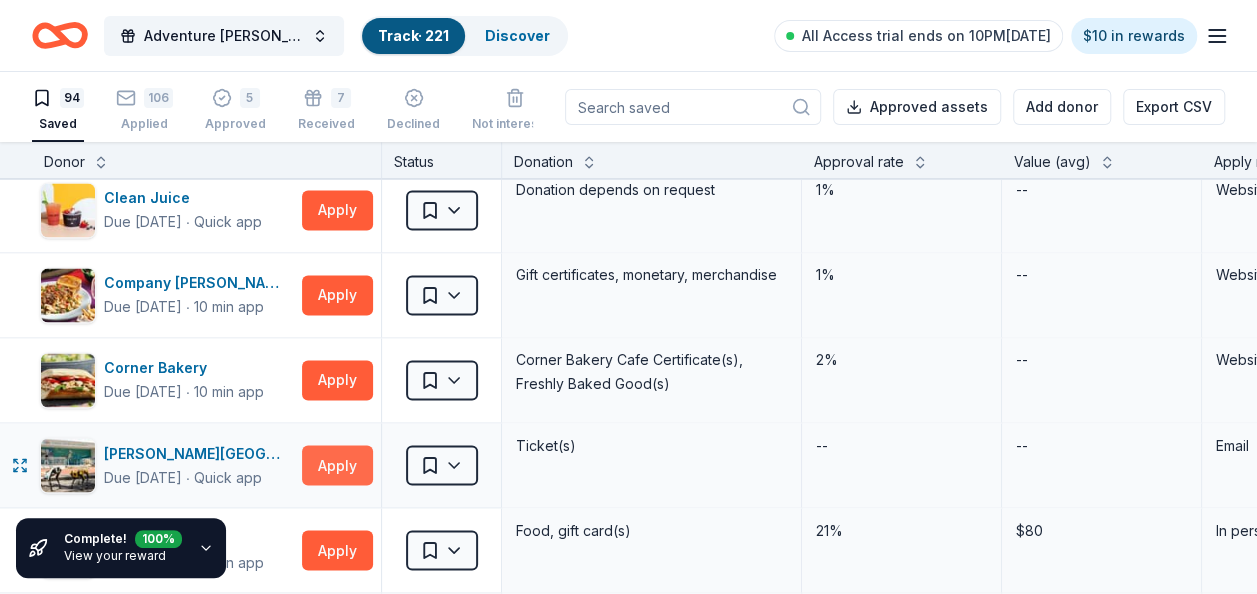 click on "Apply" at bounding box center [337, 465] 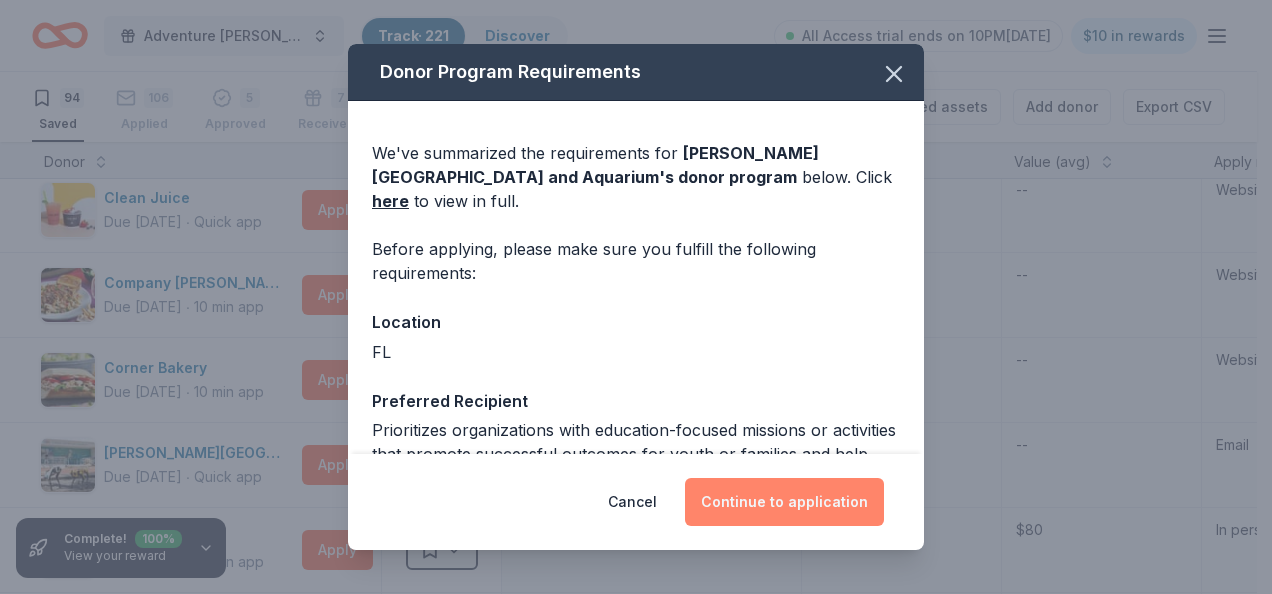 click on "Continue to application" at bounding box center [784, 502] 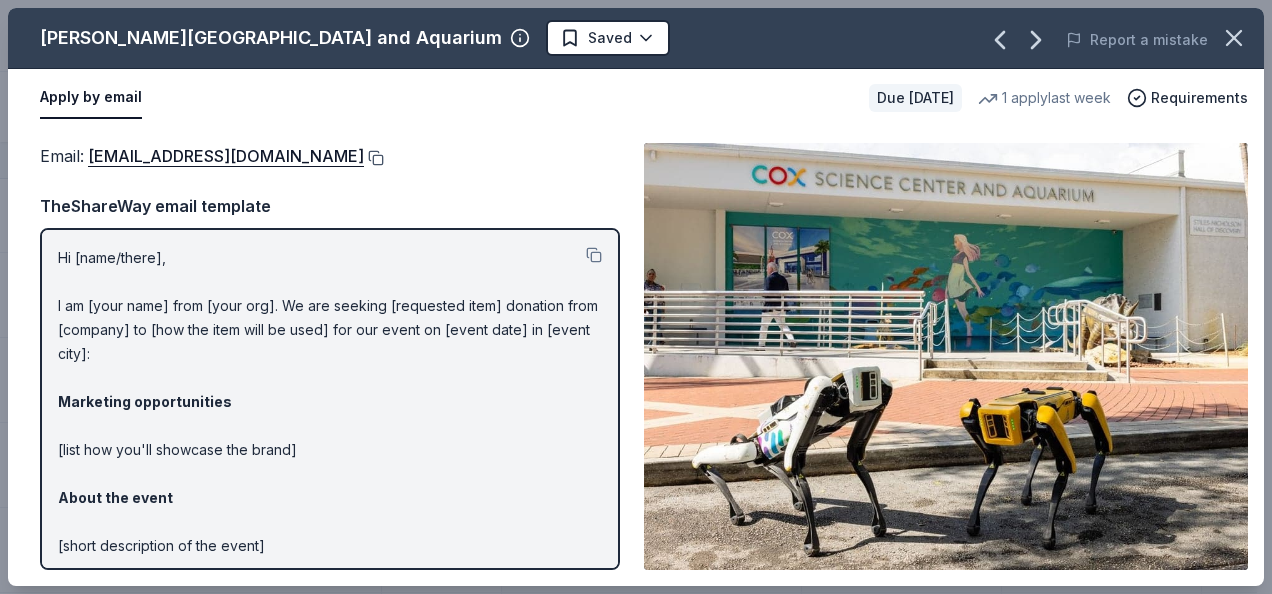 click at bounding box center [374, 158] 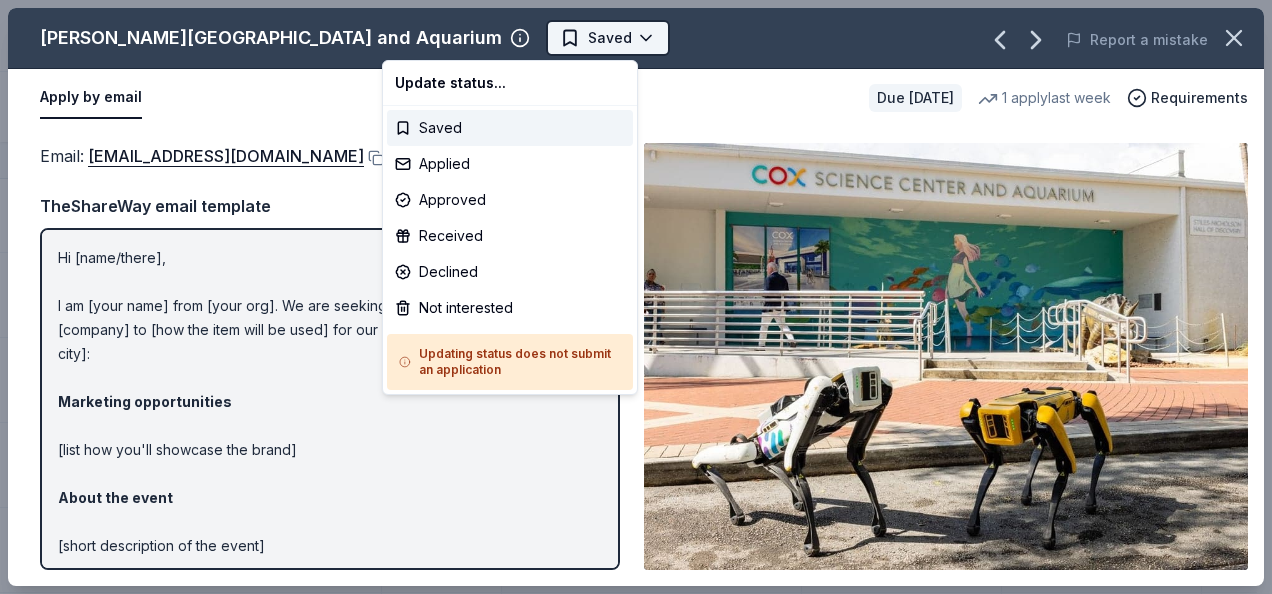 click on "Adventure [PERSON_NAME] Off Against [MEDICAL_DATA]-Fairways for Fighters Track  · 221 Discover All Access trial ends on 10PM[DATE] $10 in rewards 94 Saved 106 Applied 5 Approved 7 Received Declined Not interested  Approved assets Add donor Export CSV Complete! 100 % View your reward Donor Status Donation Approval rate Value (avg) Apply method Assignee Notes [US_STATE] Airlines Due [DATE] ∙ 10 min app Apply Saved Donation depends on request 5% $2,500 Website Alessi Bakery Due [DATE] ∙ 10 min app Apply Saved Food, dessert, gift card(s) -- $20 Website All Good Due [DATE] ∙ 10 min app Apply Saved [MEDICAL_DATA] product(s) 1% -- Website Bacardi Limited Due [DATE] ∙ 10 min app Apply Saved Alcohol, monetary donation, raffle/auction prize(s) 2% $260 Website Bahama Buck's Due [DATE] ∙ Quick app Apply Saved Frozen desserts, gift card(s), merchandise 19% $50 Website [PERSON_NAME] & [PERSON_NAME] Due [DATE] ∙ 10 min app Apply Saved Books, gift card(s) 6% $30 Phone In person Be Healthy Due [DATE] ∙" at bounding box center [636, 297] 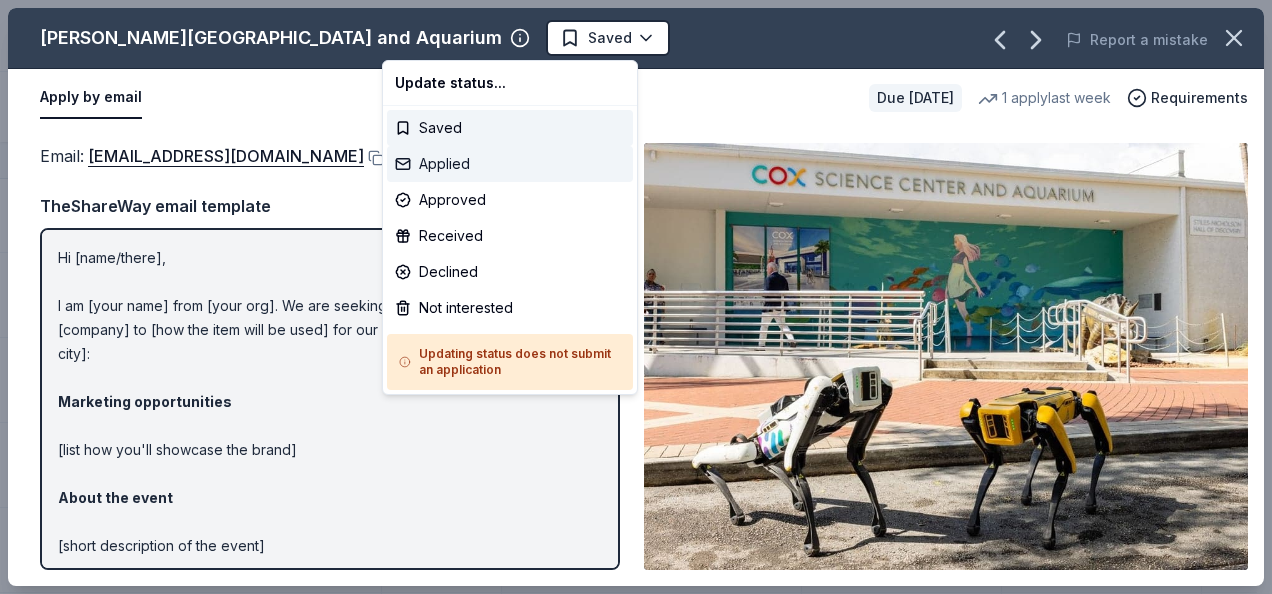 click on "Applied" at bounding box center [510, 164] 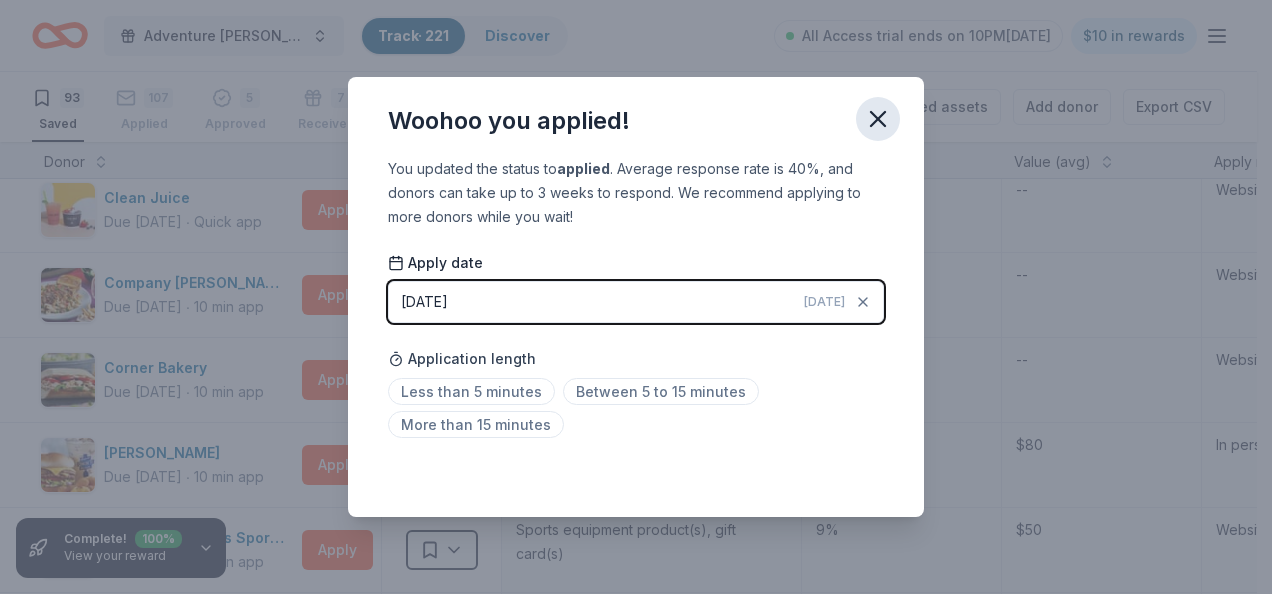 click 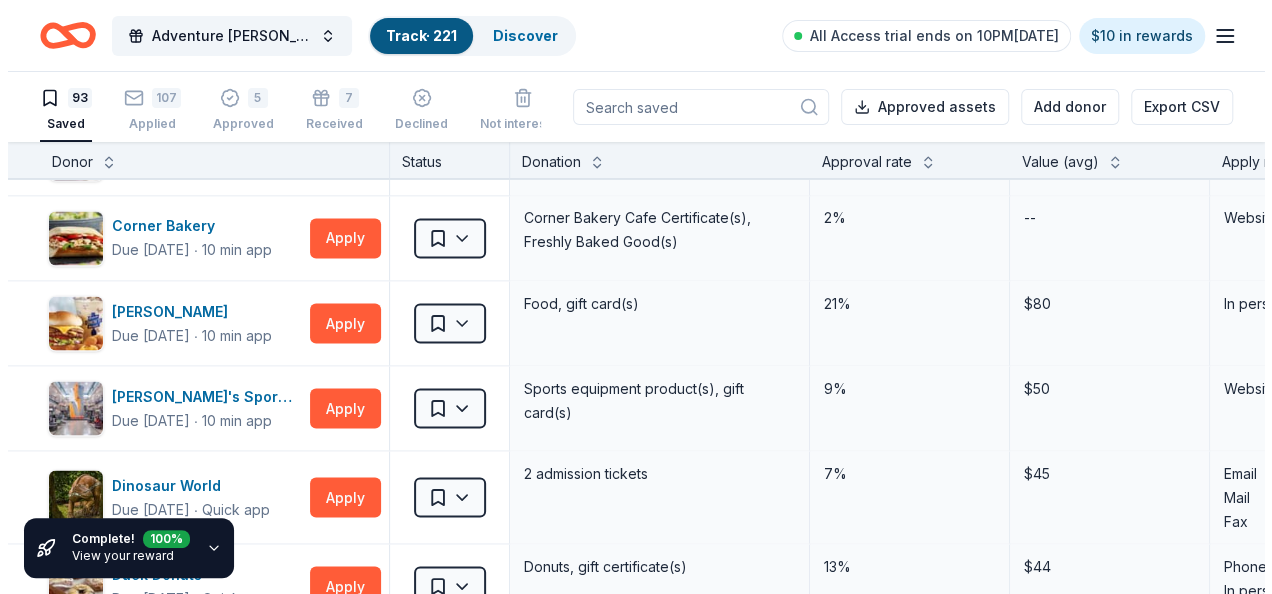 scroll, scrollTop: 1786, scrollLeft: 0, axis: vertical 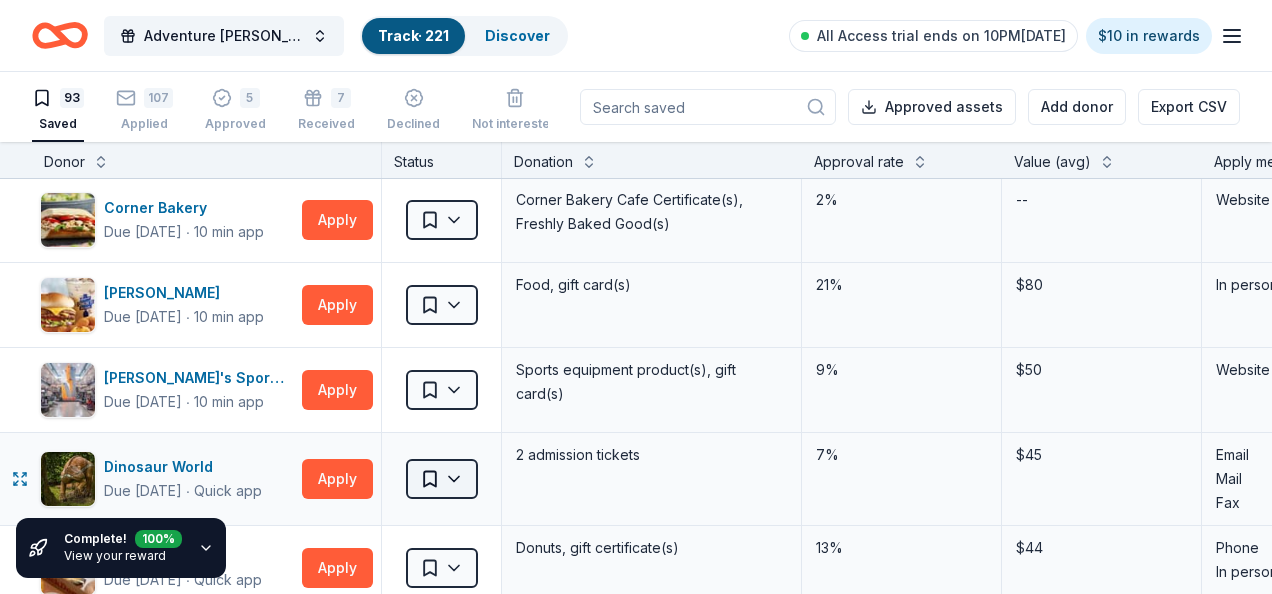click on "Adventure [PERSON_NAME] Off Against [MEDICAL_DATA]-Fairways for Fighters Track  · 221 Discover All Access trial ends on 10PM[DATE] $10 in rewards 93 Saved 107 Applied 5 Approved 7 Received Declined Not interested  Approved assets Add donor Export CSV Complete! 100 % View your reward Donor Status Donation Approval rate Value (avg) Apply method Assignee Notes [US_STATE] Airlines Due [DATE] ∙ 10 min app Apply Saved Donation depends on request 5% $2,500 Website Alessi Bakery Due [DATE] ∙ 10 min app Apply Saved Food, dessert, gift card(s) -- $20 Website All Good Due [DATE] ∙ 10 min app Apply Saved [MEDICAL_DATA] product(s) 1% -- Website Bacardi Limited Due [DATE] ∙ 10 min app Apply Saved Alcohol, monetary donation, raffle/auction prize(s) 2% $260 Website Bahama Buck's Due [DATE] ∙ Quick app Apply Saved Frozen desserts, gift card(s), merchandise 19% $50 Website [PERSON_NAME] & [PERSON_NAME] Due [DATE] ∙ 10 min app Apply Saved Books, gift card(s) 6% $30 Phone In person Be Healthy Due [DATE] ∙" at bounding box center (636, 297) 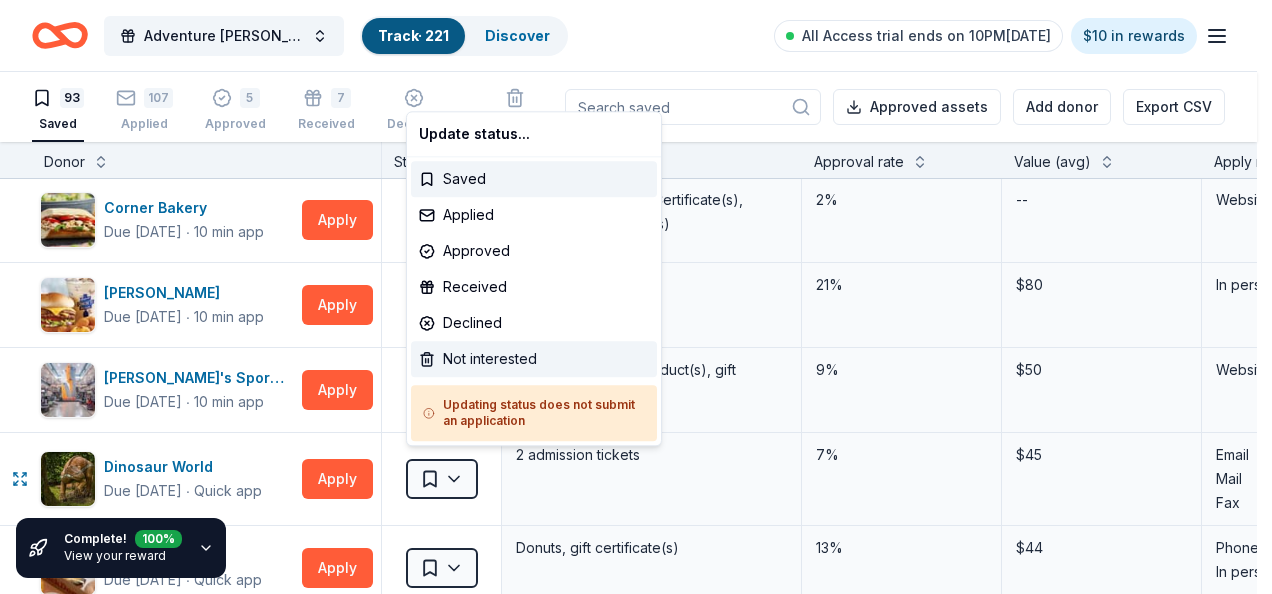 click on "Not interested" at bounding box center [534, 359] 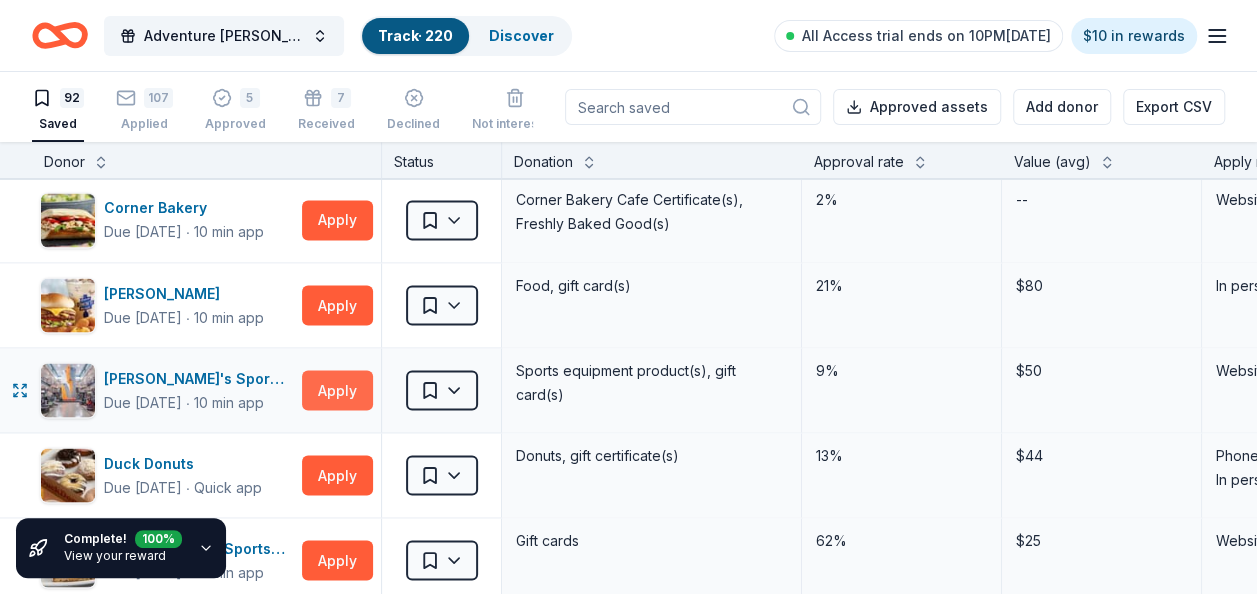 click on "Apply" at bounding box center (337, 390) 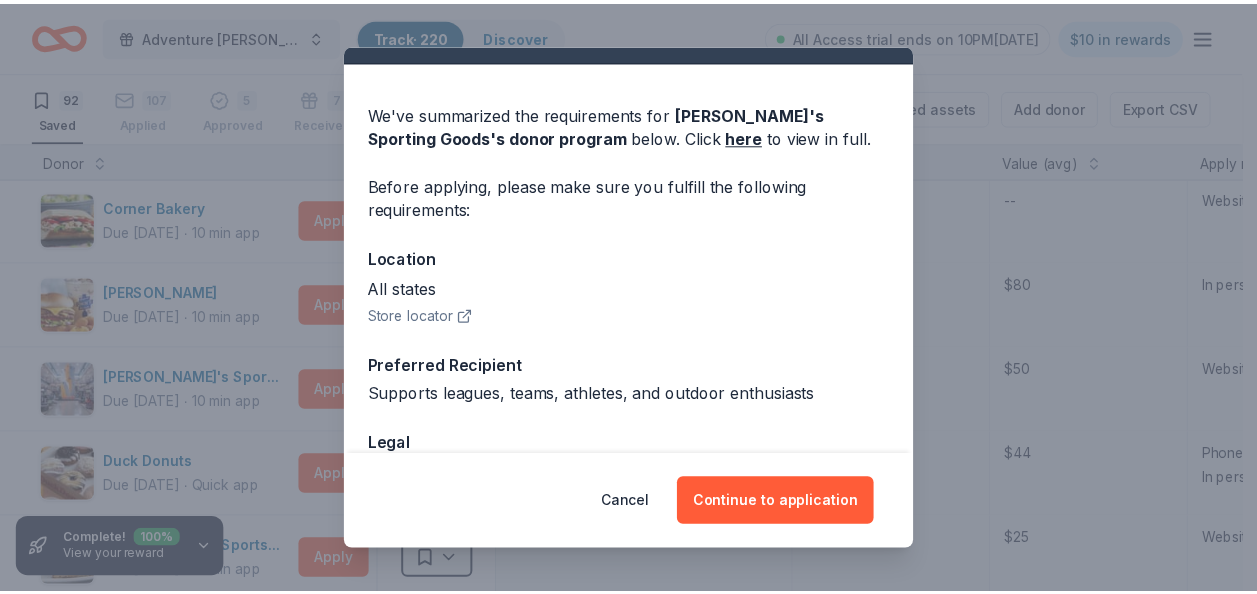 scroll, scrollTop: 80, scrollLeft: 0, axis: vertical 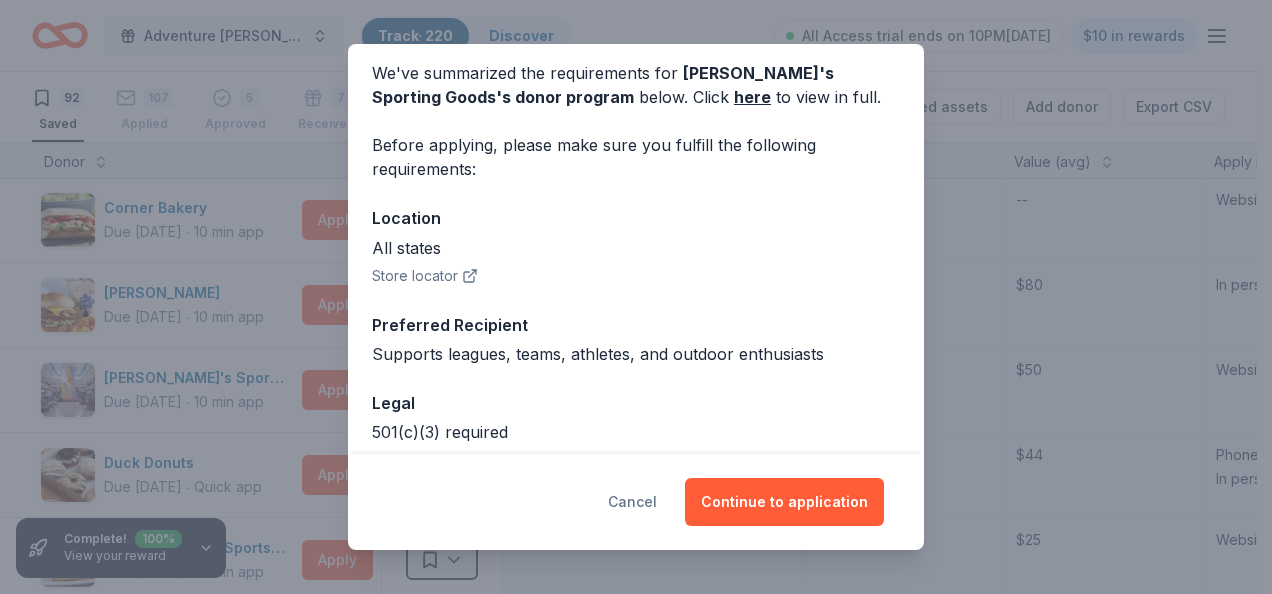 click on "Cancel" at bounding box center (632, 502) 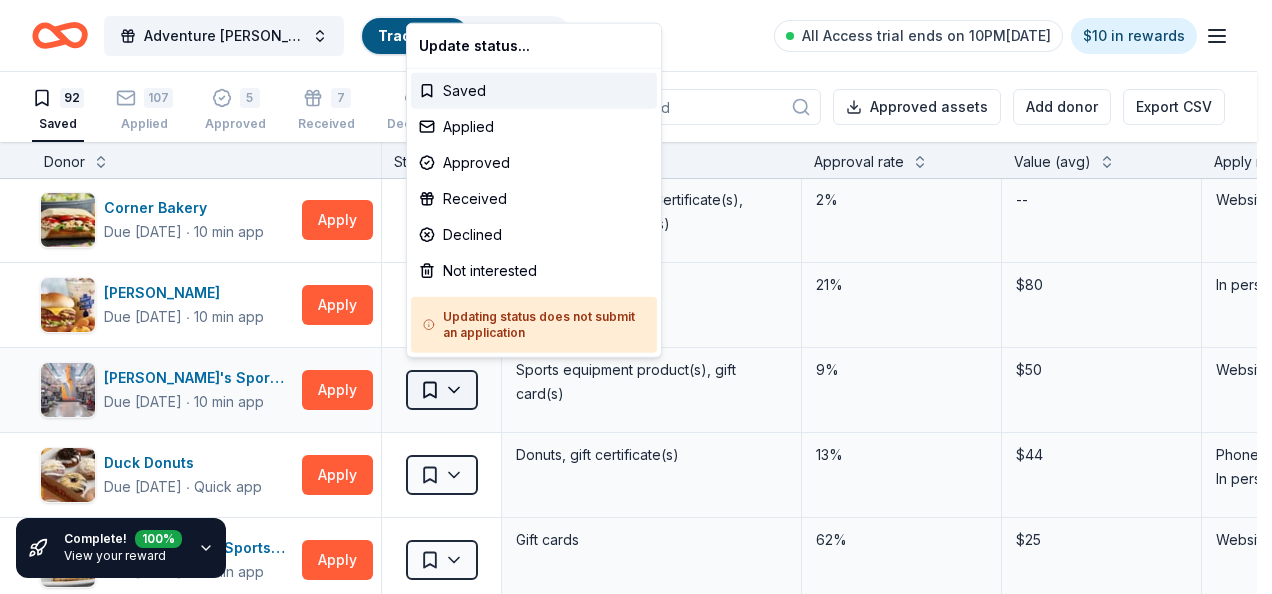 click on "Adventure [PERSON_NAME] Off Against [MEDICAL_DATA]-Fairways for Fighters Track  · 220 Discover All Access trial ends on 10PM[DATE] $10 in rewards 92 Saved 107 Applied 5 Approved 7 Received Declined Not interested  Approved assets Add donor Export CSV Complete! 100 % View your reward Donor Status Donation Approval rate Value (avg) Apply method Assignee Notes [US_STATE] Airlines Due [DATE] ∙ 10 min app Apply Saved Donation depends on request 5% $2,500 Website Alessi Bakery Due [DATE] ∙ 10 min app Apply Saved Food, dessert, gift card(s) -- $20 Website All Good Due [DATE] ∙ 10 min app Apply Saved [MEDICAL_DATA] product(s) 1% -- Website Bacardi Limited Due [DATE] ∙ 10 min app Apply Saved Alcohol, monetary donation, raffle/auction prize(s) 2% $260 Website Bahama Buck's Due [DATE] ∙ Quick app Apply Saved Frozen desserts, gift card(s), merchandise 19% $50 Website [PERSON_NAME] & [PERSON_NAME] Due [DATE] ∙ 10 min app Apply Saved Books, gift card(s) 6% $30 Phone In person Be Healthy Due [DATE] ∙" at bounding box center (636, 297) 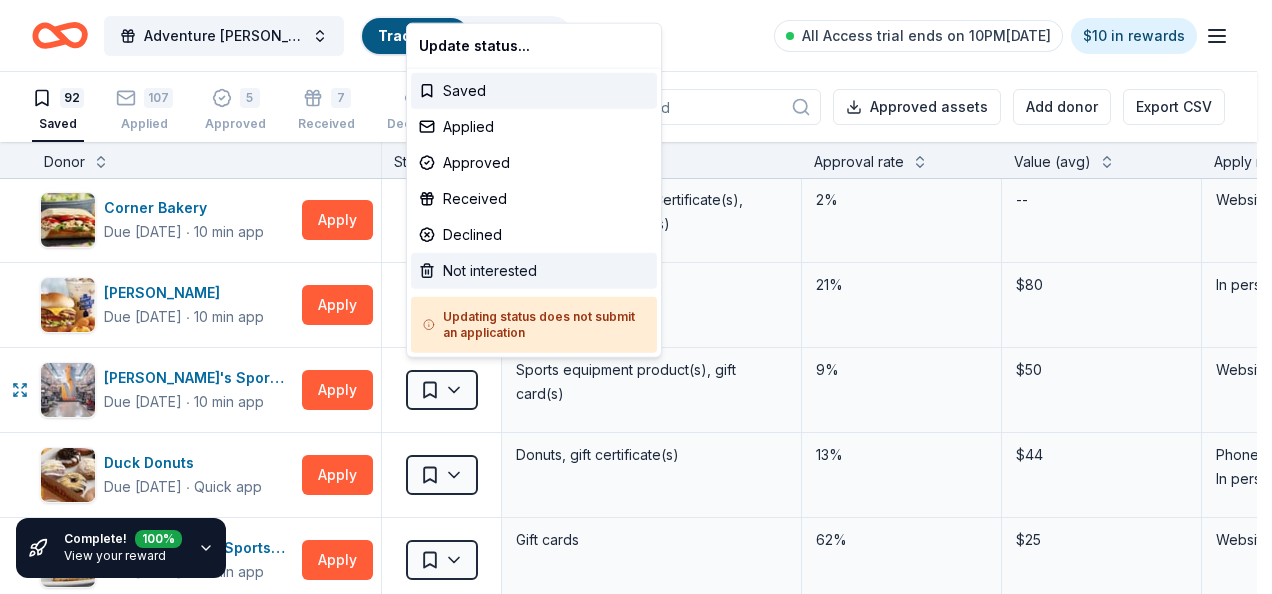 click on "Not interested" at bounding box center (534, 271) 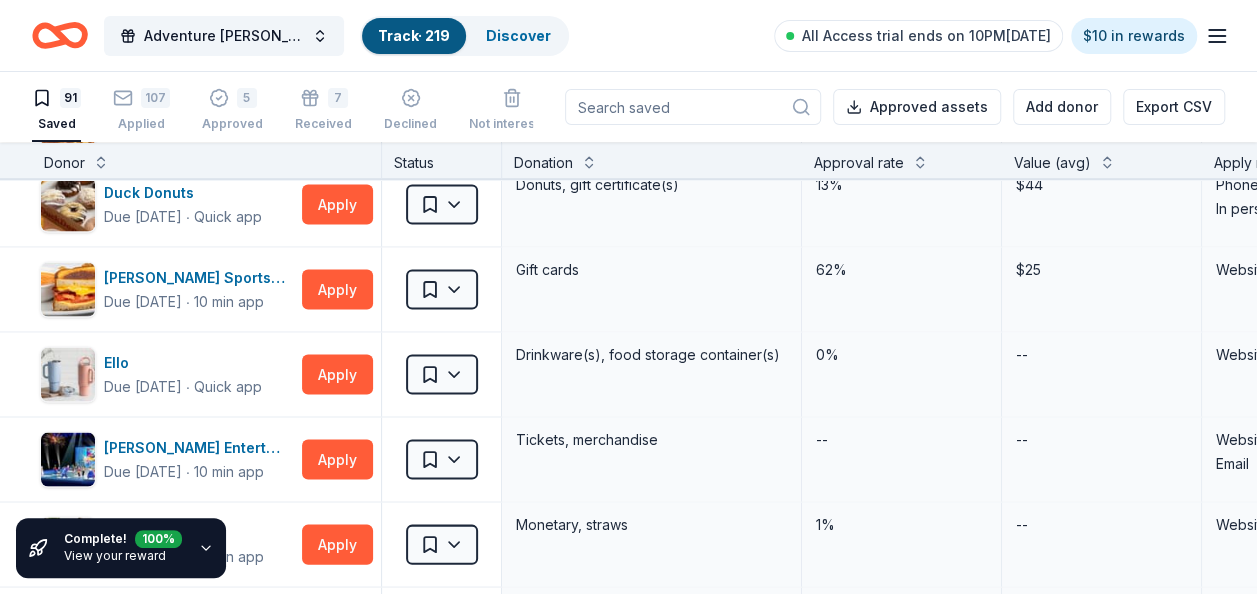 scroll, scrollTop: 2026, scrollLeft: 0, axis: vertical 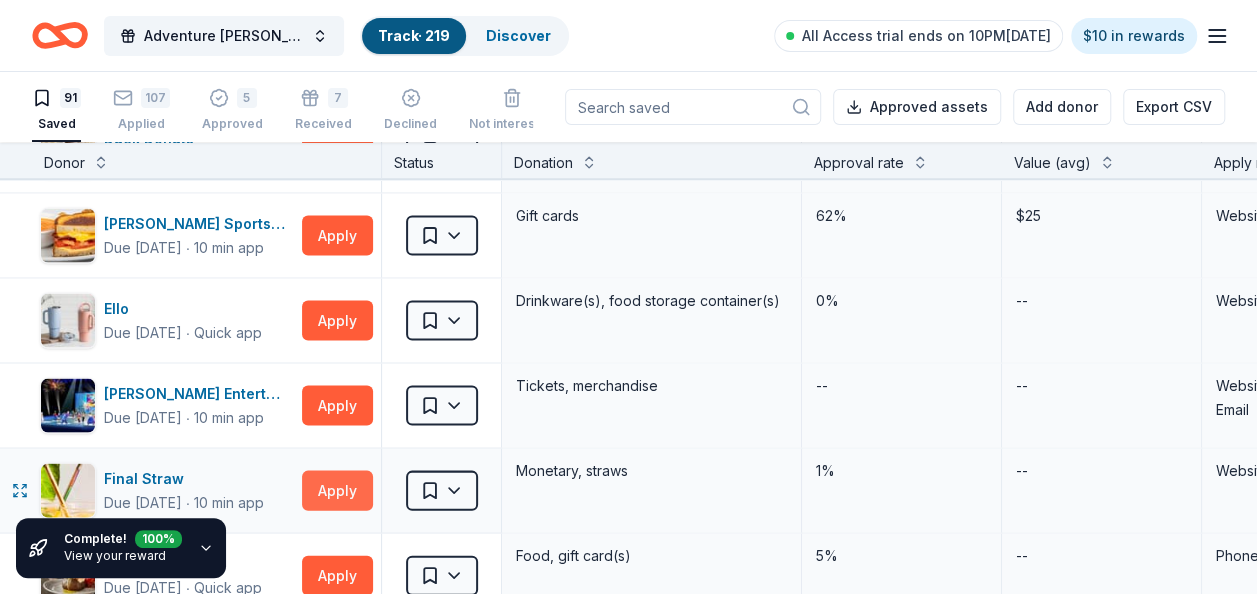 click on "Apply" at bounding box center [337, 490] 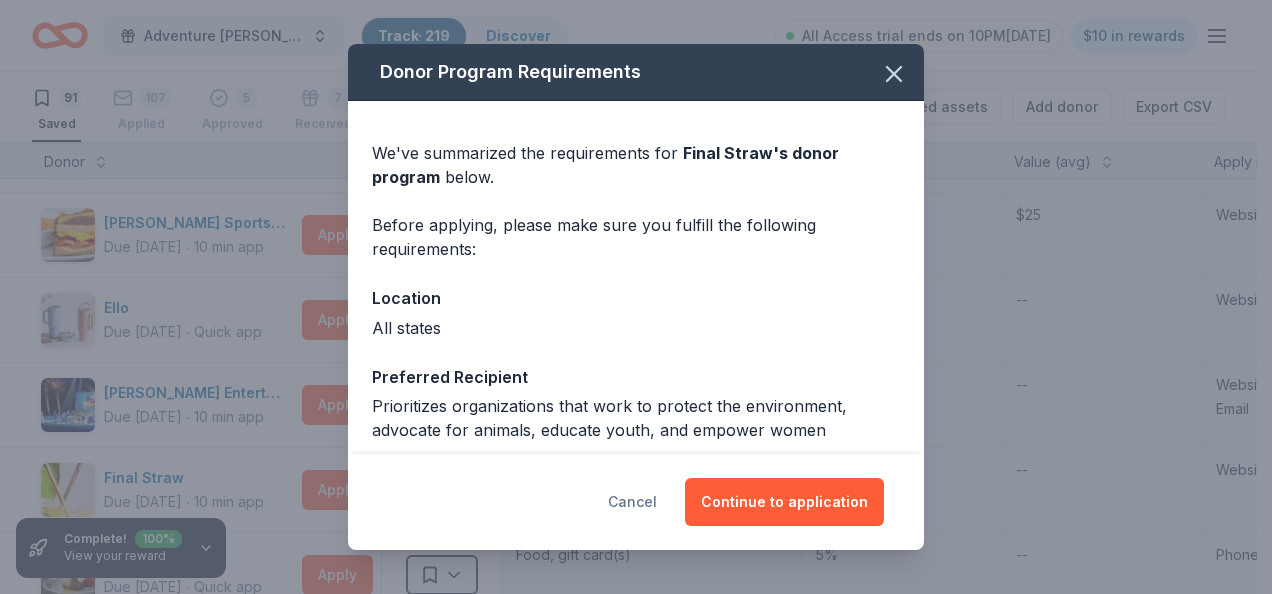 click on "Cancel" at bounding box center (632, 502) 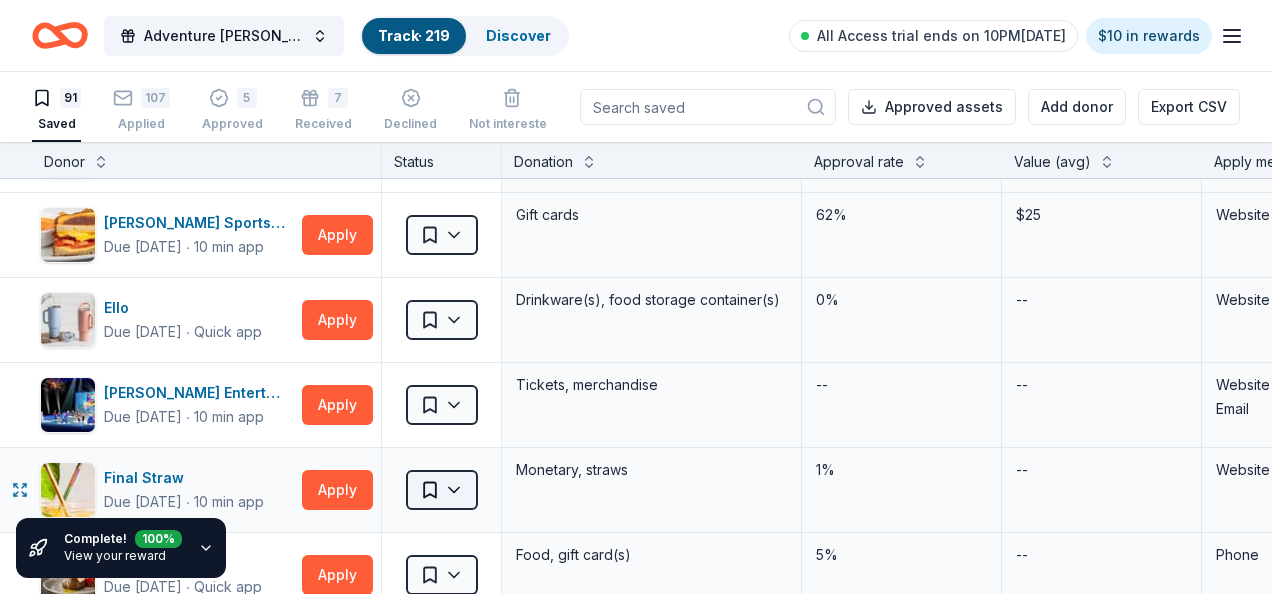 click on "Adventure [PERSON_NAME] Off Against [MEDICAL_DATA]-Fairways for Fighters Track  · 219 Discover All Access trial ends on 10PM[DATE] $10 in rewards 91 Saved 107 Applied 5 Approved 7 Received Declined Not interested  Approved assets Add donor Export CSV Complete! 100 % View your reward Donor Status Donation Approval rate Value (avg) Apply method Assignee Notes [US_STATE] Airlines Due [DATE] ∙ 10 min app Apply Saved Donation depends on request 5% $2,500 Website Alessi Bakery Due [DATE] ∙ 10 min app Apply Saved Food, dessert, gift card(s) -- $20 Website All Good Due [DATE] ∙ 10 min app Apply Saved [MEDICAL_DATA] product(s) 1% -- Website Bacardi Limited Due [DATE] ∙ 10 min app Apply Saved Alcohol, monetary donation, raffle/auction prize(s) 2% $260 Website Bahama Buck's Due [DATE] ∙ Quick app Apply Saved Frozen desserts, gift card(s), merchandise 19% $50 Website [PERSON_NAME] & [PERSON_NAME] Due [DATE] ∙ 10 min app Apply Saved Books, gift card(s) 6% $30 Phone In person Be Healthy Due [DATE] ∙" at bounding box center (636, 297) 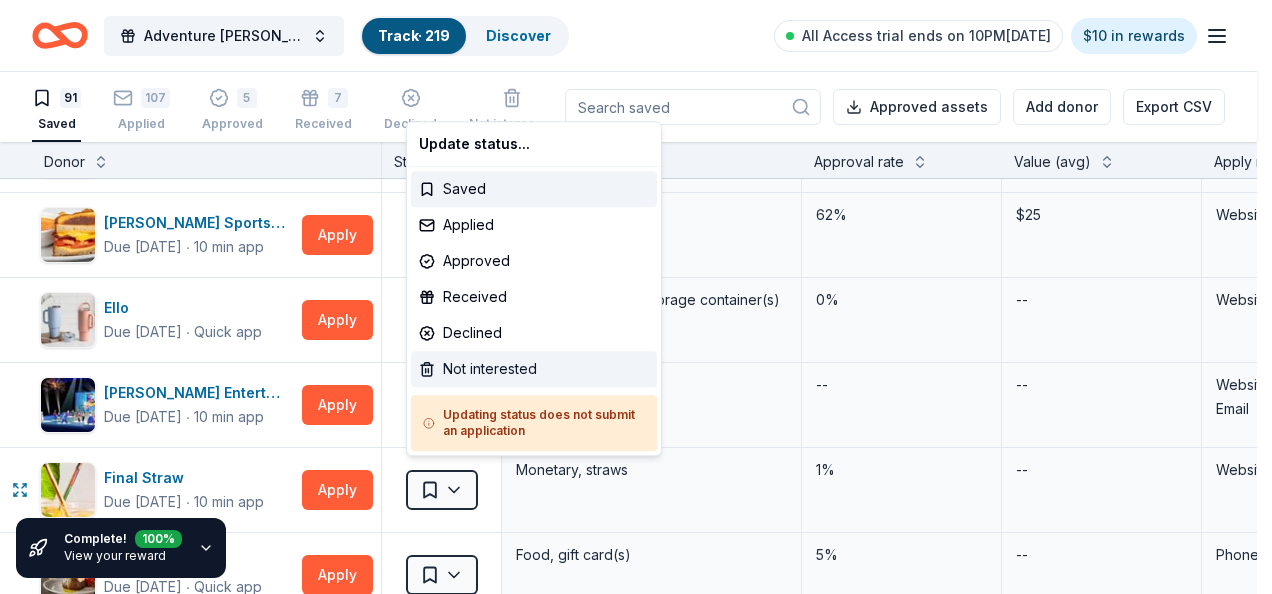 click on "Not interested" at bounding box center [534, 369] 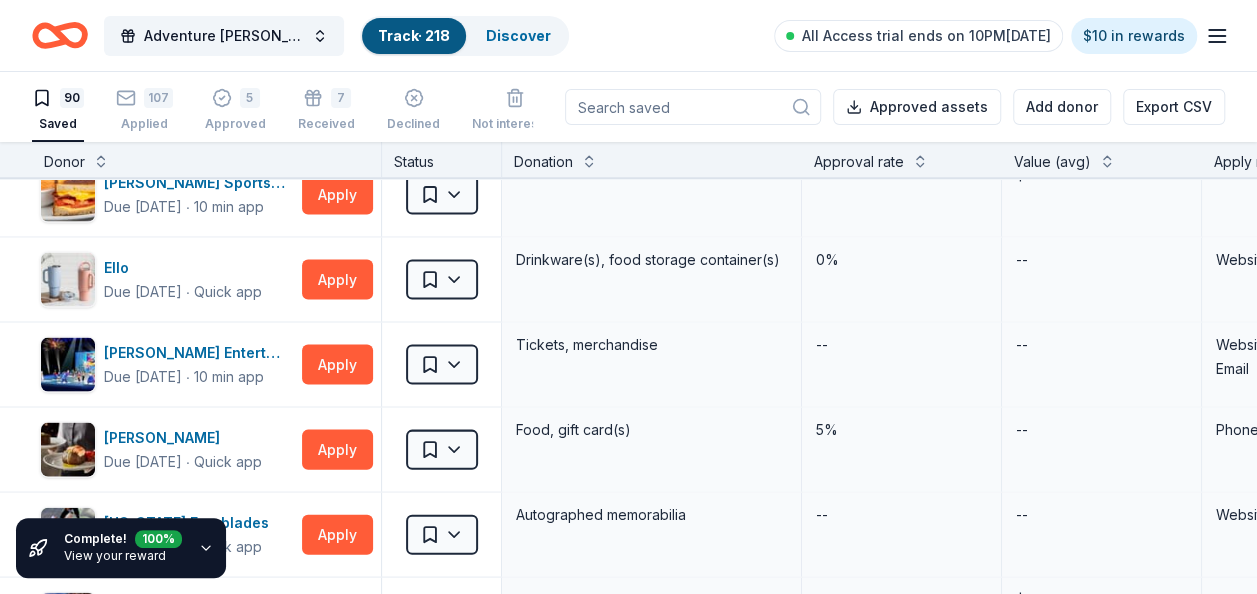 scroll, scrollTop: 2106, scrollLeft: 0, axis: vertical 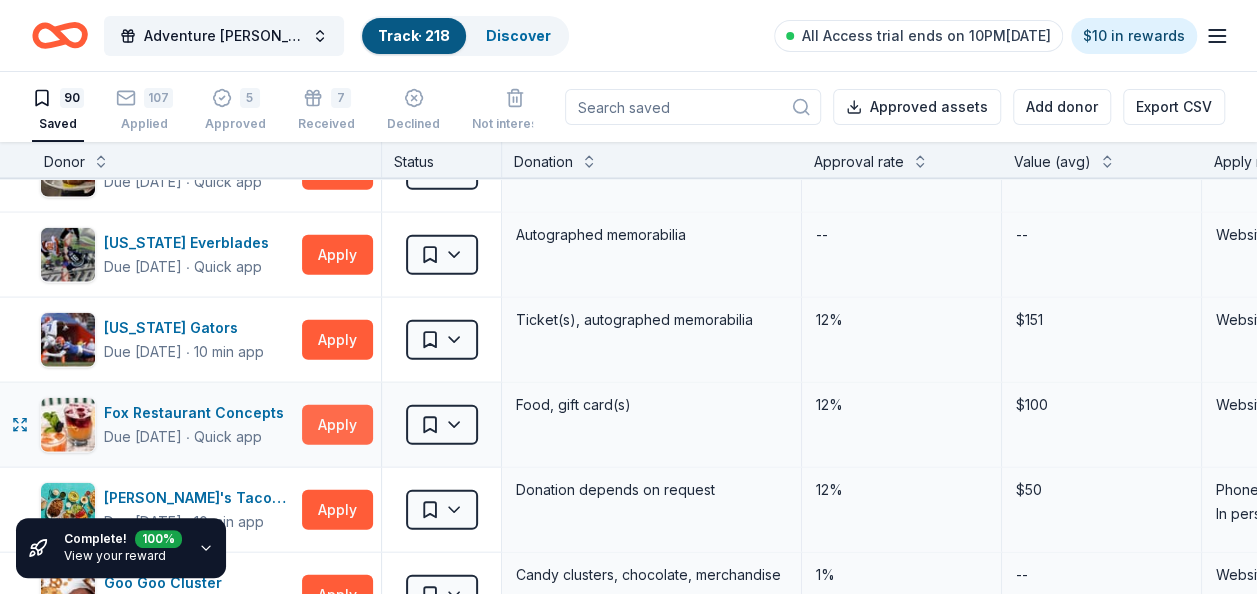 click on "Apply" at bounding box center [337, 425] 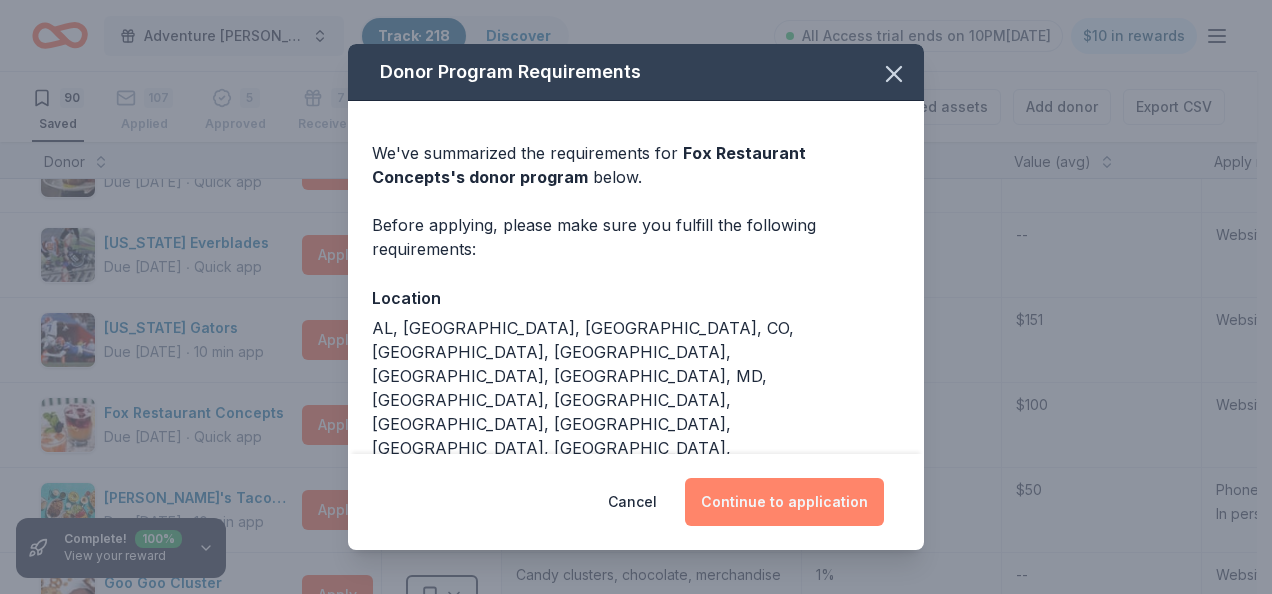 click on "Continue to application" at bounding box center (784, 502) 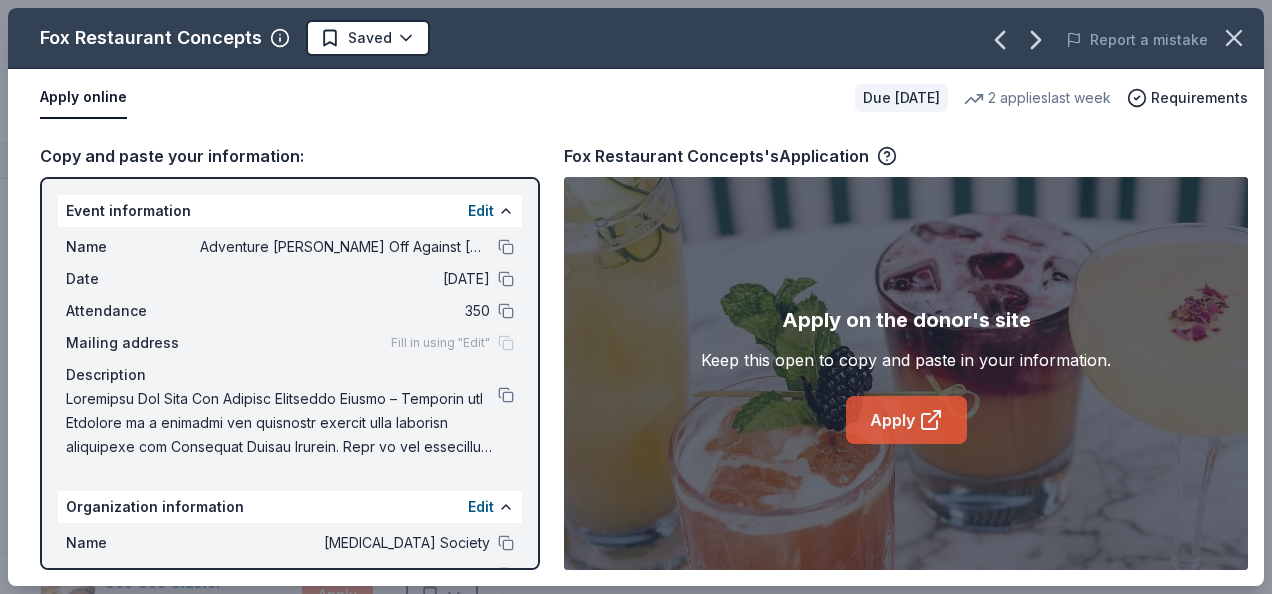 click on "Apply" at bounding box center (906, 420) 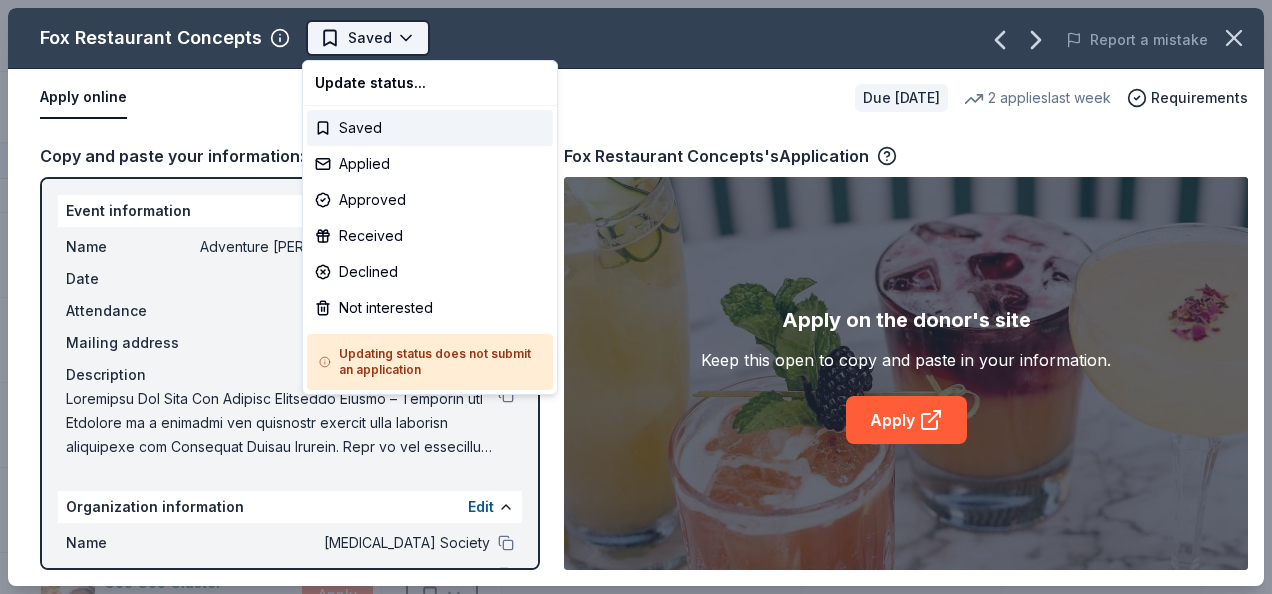 click on "Adventure [PERSON_NAME] Off Against [MEDICAL_DATA]-Fairways for Fighters Track  · 218 Discover All Access trial ends on 10PM[DATE] $10 in rewards 90 Saved 107 Applied 5 Approved 7 Received Declined Not interested  Approved assets Add donor Export CSV Complete! 100 % View your reward Donor Status Donation Approval rate Value (avg) Apply method Assignee Notes [US_STATE] Airlines Due [DATE] ∙ 10 min app Apply Saved Donation depends on request 5% $2,500 Website Alessi Bakery Due [DATE] ∙ 10 min app Apply Saved Food, dessert, gift card(s) -- $20 Website All Good Due [DATE] ∙ 10 min app Apply Saved [MEDICAL_DATA] product(s) 1% -- Website Bacardi Limited Due [DATE] ∙ 10 min app Apply Saved Alcohol, monetary donation, raffle/auction prize(s) 2% $260 Website Bahama Buck's Due [DATE] ∙ Quick app Apply Saved Frozen desserts, gift card(s), merchandise 19% $50 Website [PERSON_NAME] & [PERSON_NAME] Due [DATE] ∙ 10 min app Apply Saved Books, gift card(s) 6% $30 Phone In person Be Healthy Due [DATE] ∙" at bounding box center (636, 297) 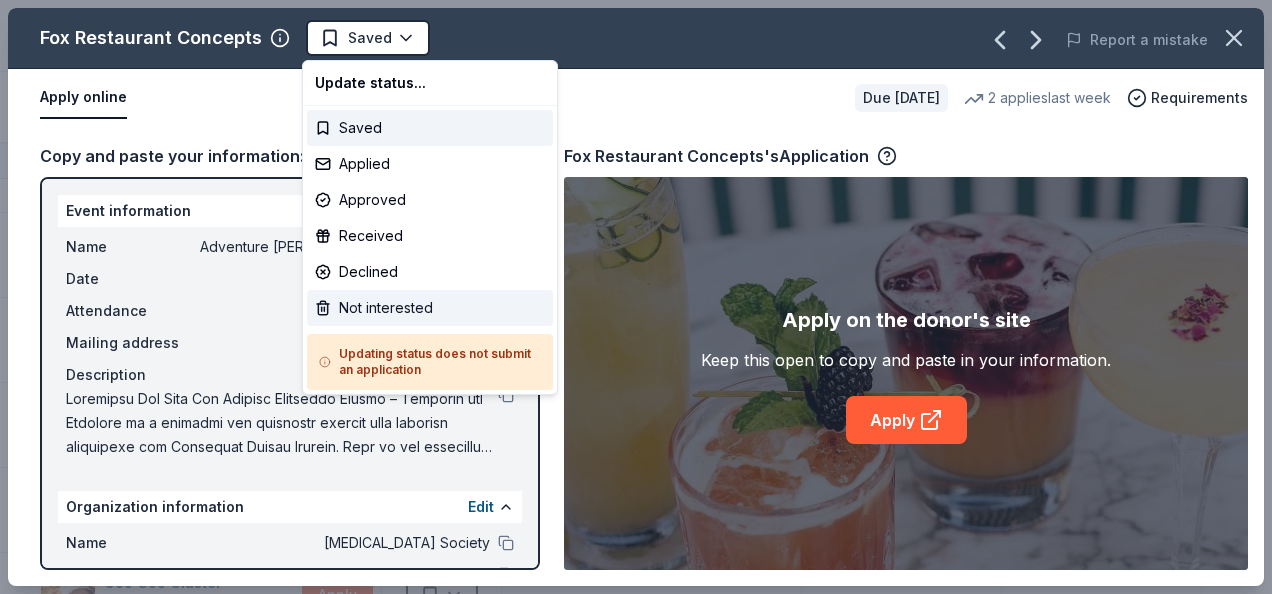 click on "Not interested" at bounding box center (430, 308) 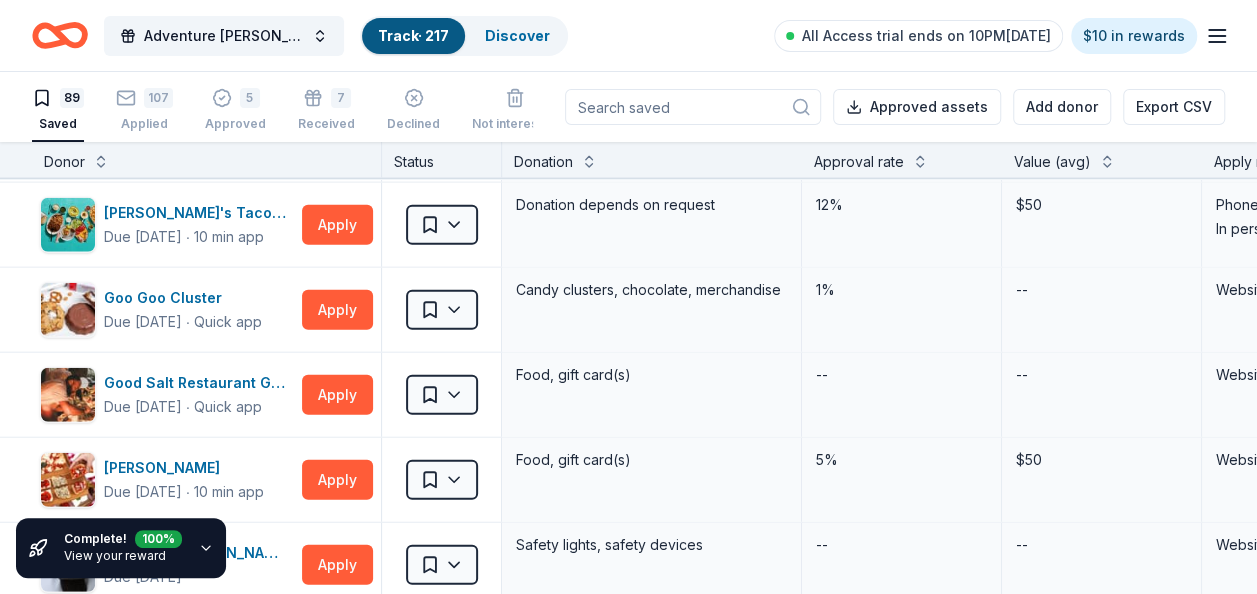 scroll, scrollTop: 2546, scrollLeft: 0, axis: vertical 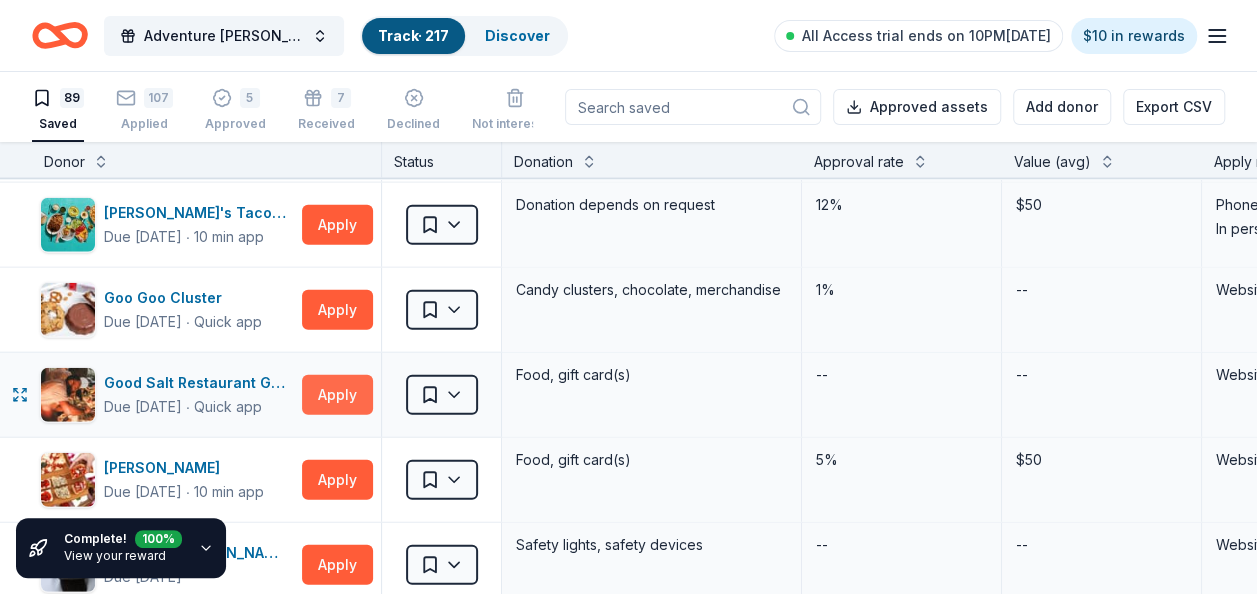 click on "Apply" at bounding box center (337, 395) 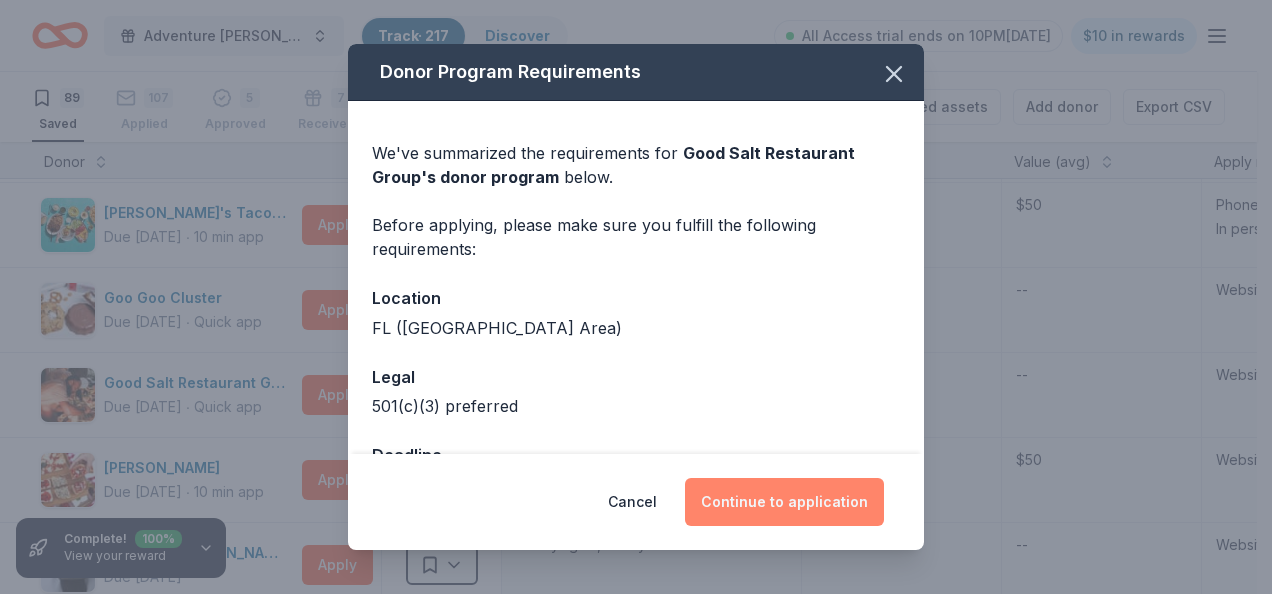 click on "Continue to application" at bounding box center (784, 502) 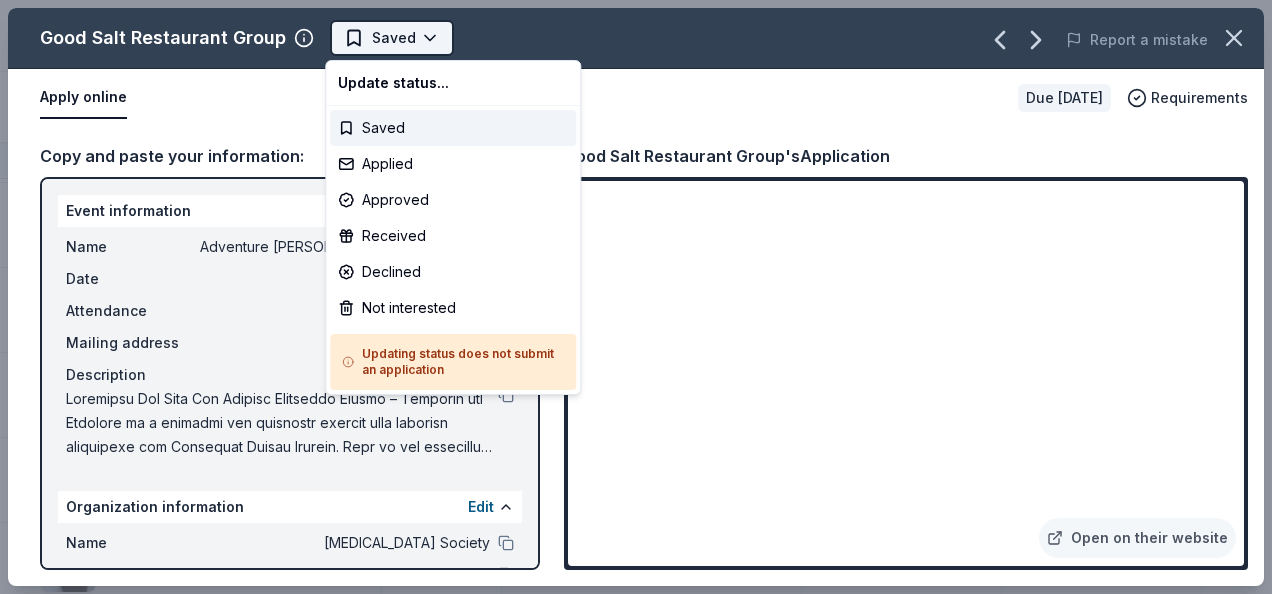 click on "Adventure [PERSON_NAME] Off Against [MEDICAL_DATA]-Fairways for Fighters Track  · 217 Discover All Access trial ends on 10PM[DATE] $10 in rewards 89 Saved 107 Applied 5 Approved 7 Received Declined Not interested  Approved assets Add donor Export CSV Complete! 100 % View your reward Donor Status Donation Approval rate Value (avg) Apply method Assignee Notes [US_STATE] Airlines Due [DATE] ∙ 10 min app Apply Saved Donation depends on request 5% $2,500 Website Alessi Bakery Due [DATE] ∙ 10 min app Apply Saved Food, dessert, gift card(s) -- $20 Website All Good Due [DATE] ∙ 10 min app Apply Saved [MEDICAL_DATA] product(s) 1% -- Website Bacardi Limited Due [DATE] ∙ 10 min app Apply Saved Alcohol, monetary donation, raffle/auction prize(s) 2% $260 Website Bahama Buck's Due [DATE] ∙ Quick app Apply Saved Frozen desserts, gift card(s), merchandise 19% $50 Website [PERSON_NAME] & [PERSON_NAME] Due [DATE] ∙ 10 min app Apply Saved Books, gift card(s) 6% $30 Phone In person Be Healthy Due [DATE] ∙" at bounding box center [636, 297] 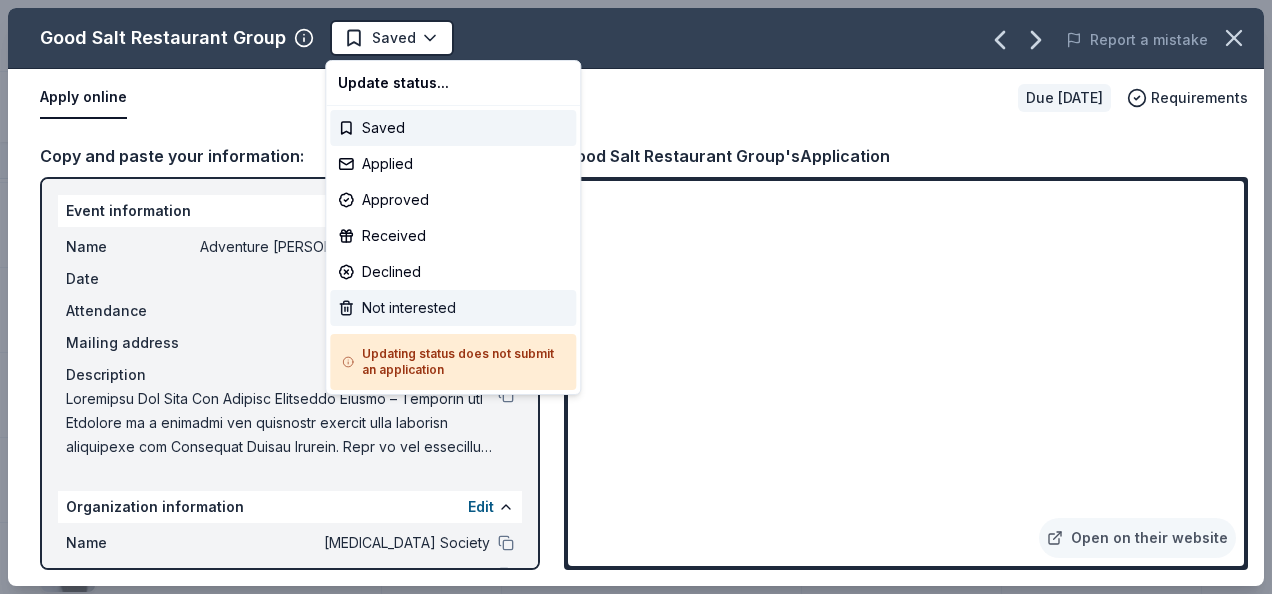click on "Not interested" at bounding box center [453, 308] 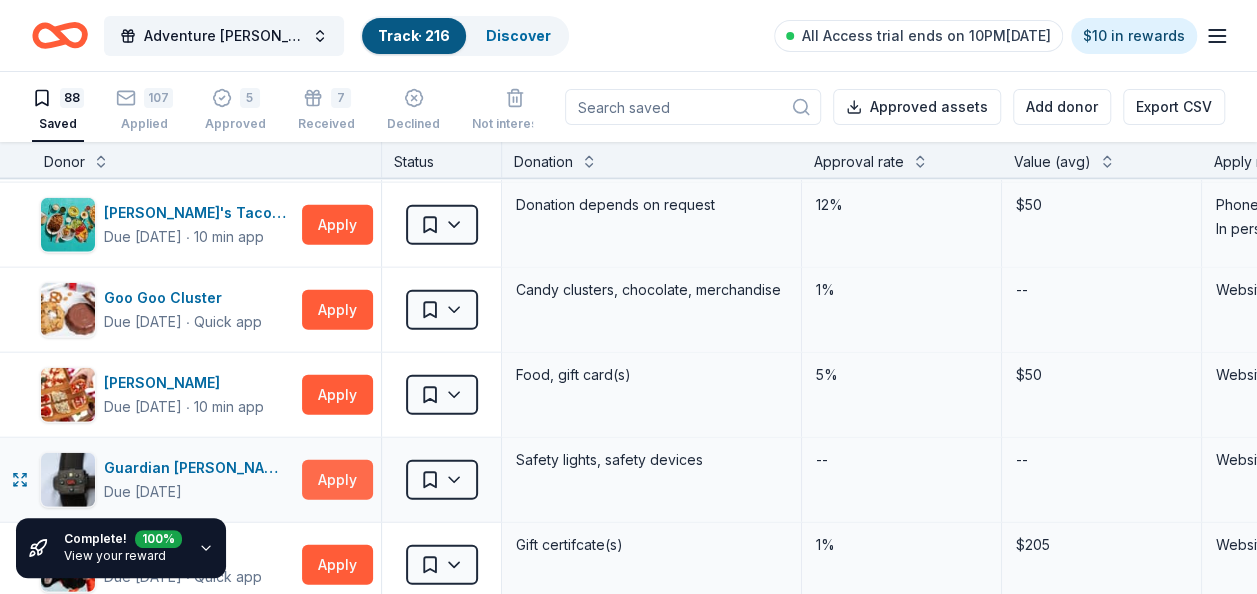 click on "Apply" at bounding box center (337, 480) 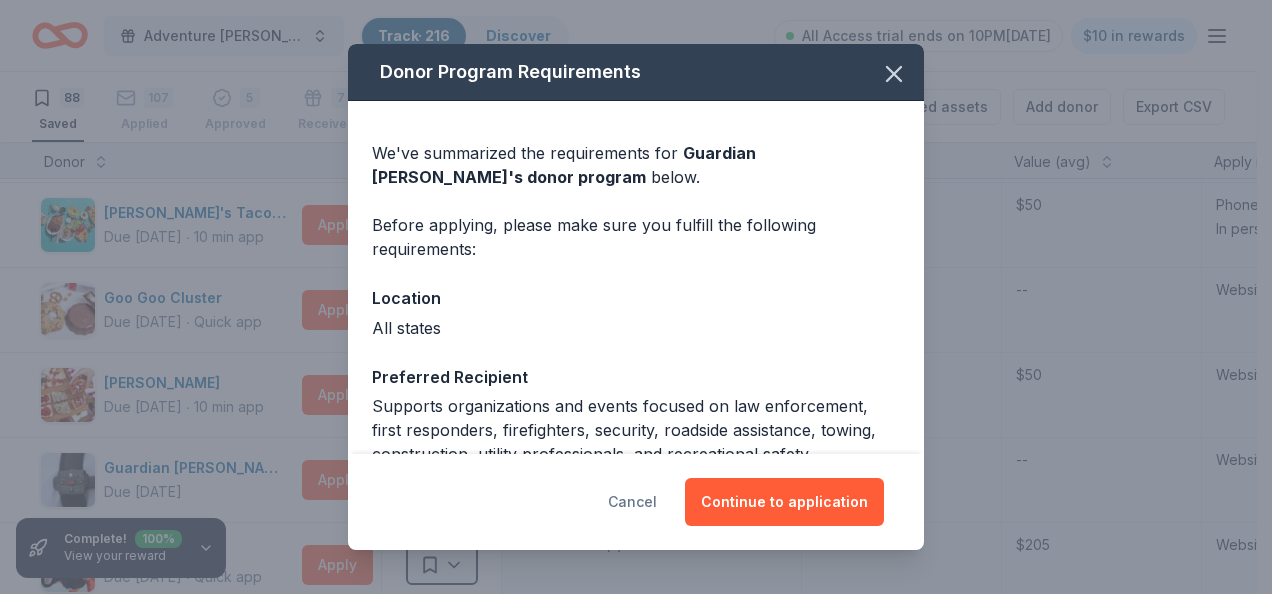 click on "Cancel" at bounding box center (632, 502) 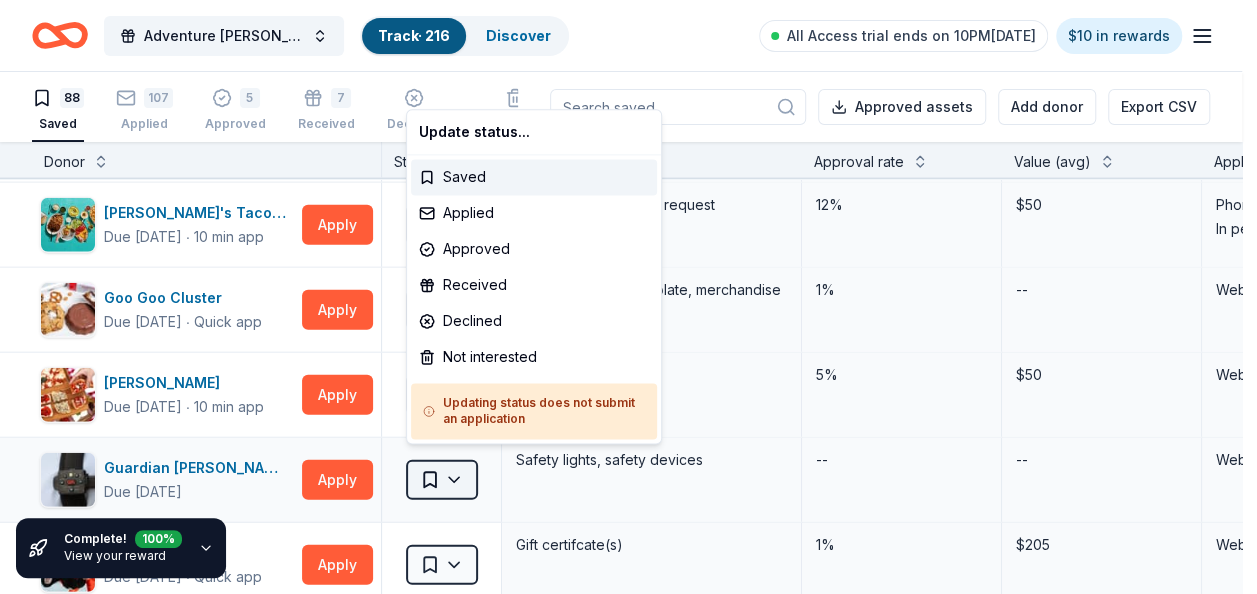 click on "Adventure [PERSON_NAME] Off Against [MEDICAL_DATA]-Fairways for Fighters Track  · 216 Discover All Access trial ends on 10PM[DATE] $10 in rewards 88 Saved 107 Applied 5 Approved 7 Received Declined Not interested  Approved assets Add donor Export CSV Complete! 100 % View your reward Donor Status Donation Approval rate Value (avg) Apply method Assignee Notes [US_STATE] Airlines Due [DATE] ∙ 10 min app Apply Saved Donation depends on request 5% $2,500 Website Alessi Bakery Due [DATE] ∙ 10 min app Apply Saved Food, dessert, gift card(s) -- $20 Website All Good Due [DATE] ∙ 10 min app Apply Saved [MEDICAL_DATA] product(s) 1% -- Website Bacardi Limited Due [DATE] ∙ 10 min app Apply Saved Alcohol, monetary donation, raffle/auction prize(s) 2% $260 Website Bahama Buck's Due [DATE] ∙ Quick app Apply Saved Frozen desserts, gift card(s), merchandise 19% $50 Website [PERSON_NAME] & [PERSON_NAME] Due [DATE] ∙ 10 min app Apply Saved Books, gift card(s) 6% $30 Phone In person Be Healthy Due [DATE] ∙" at bounding box center (628, 297) 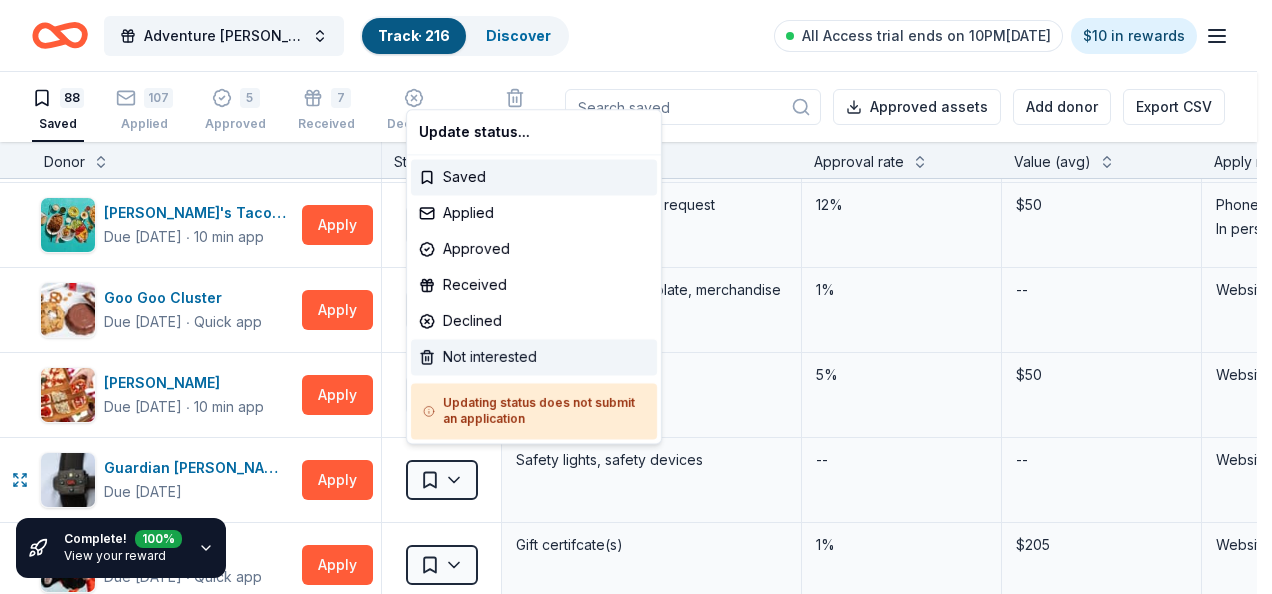 click on "Not interested" at bounding box center (534, 357) 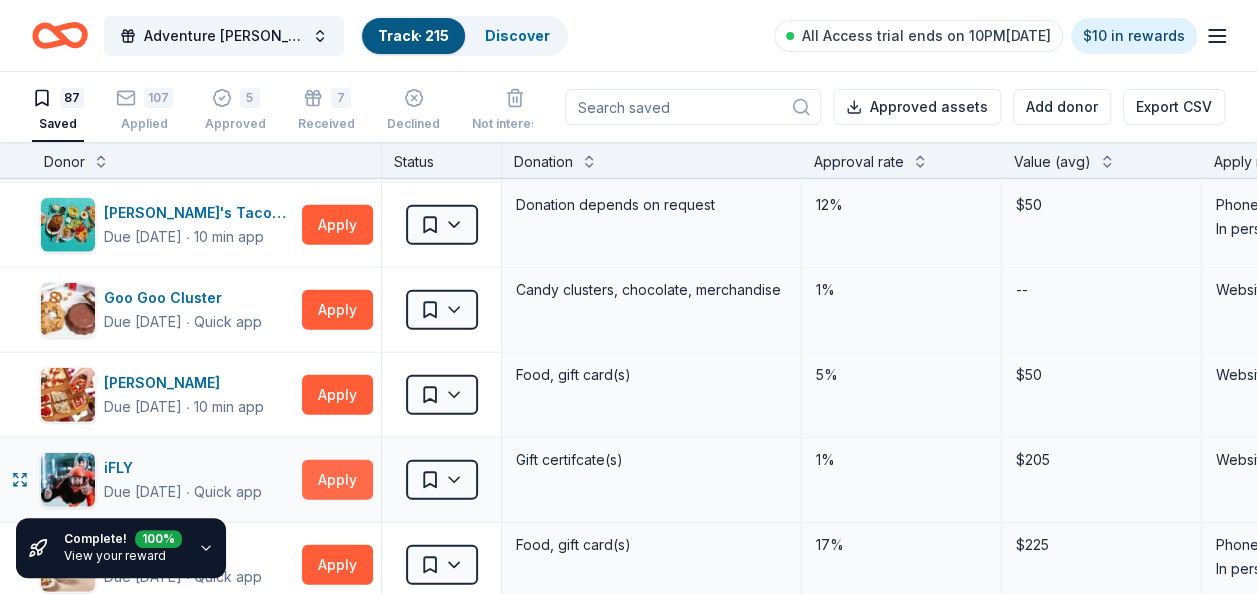 click on "Apply" at bounding box center (337, 480) 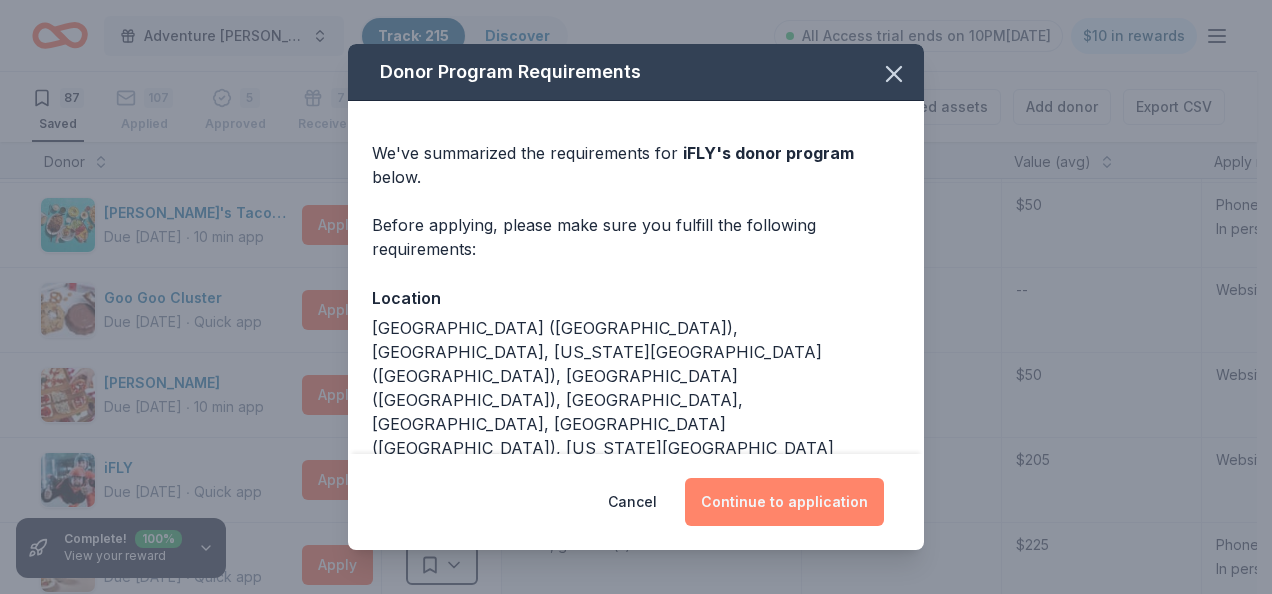 click on "Continue to application" at bounding box center [784, 502] 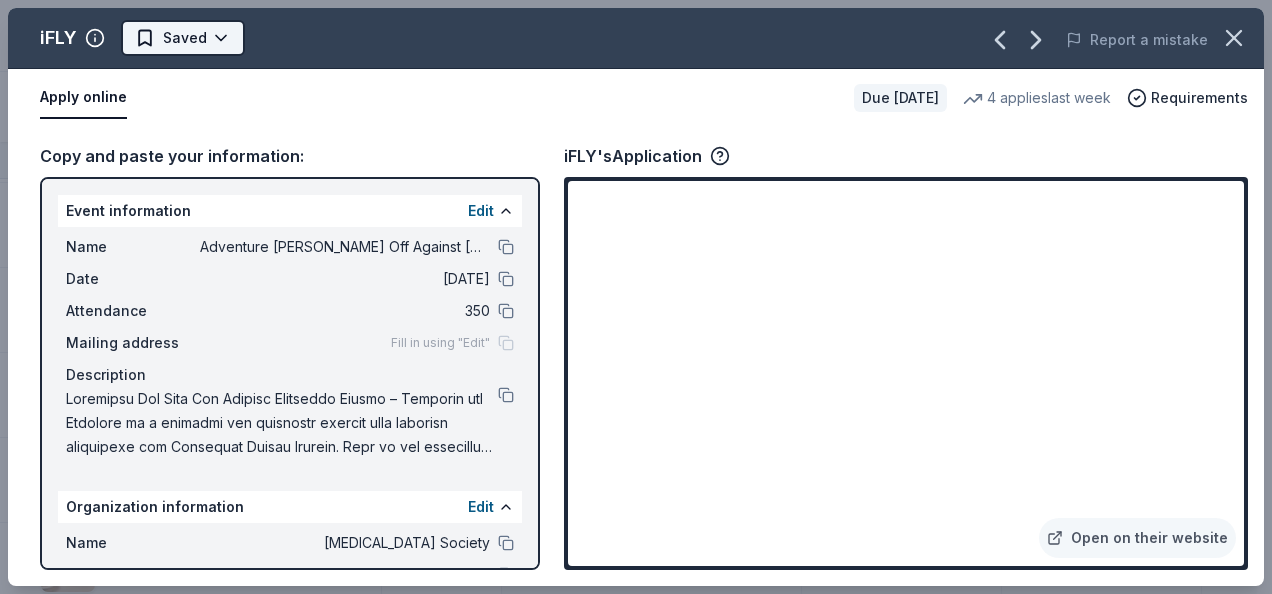 click on "Adventure [PERSON_NAME] Off Against [MEDICAL_DATA]-Fairways for Fighters Track  · 215 Discover All Access trial ends on 10PM[DATE] $10 in rewards 87 Saved 107 Applied 5 Approved 7 Received Declined Not interested  Approved assets Add donor Export CSV Complete! 100 % View your reward Donor Status Donation Approval rate Value (avg) Apply method Assignee Notes [US_STATE] Airlines Due [DATE] ∙ 10 min app Apply Saved Donation depends on request 5% $2,500 Website Alessi Bakery Due [DATE] ∙ 10 min app Apply Saved Food, dessert, gift card(s) -- $20 Website All Good Due [DATE] ∙ 10 min app Apply Saved [MEDICAL_DATA] product(s) 1% -- Website Bacardi Limited Due [DATE] ∙ 10 min app Apply Saved Alcohol, monetary donation, raffle/auction prize(s) 2% $260 Website Bahama Buck's Due [DATE] ∙ Quick app Apply Saved Frozen desserts, gift card(s), merchandise 19% $50 Website [PERSON_NAME] & [PERSON_NAME] Due [DATE] ∙ 10 min app Apply Saved Books, gift card(s) 6% $30 Phone In person Be Healthy Due [DATE] ∙" at bounding box center [636, 297] 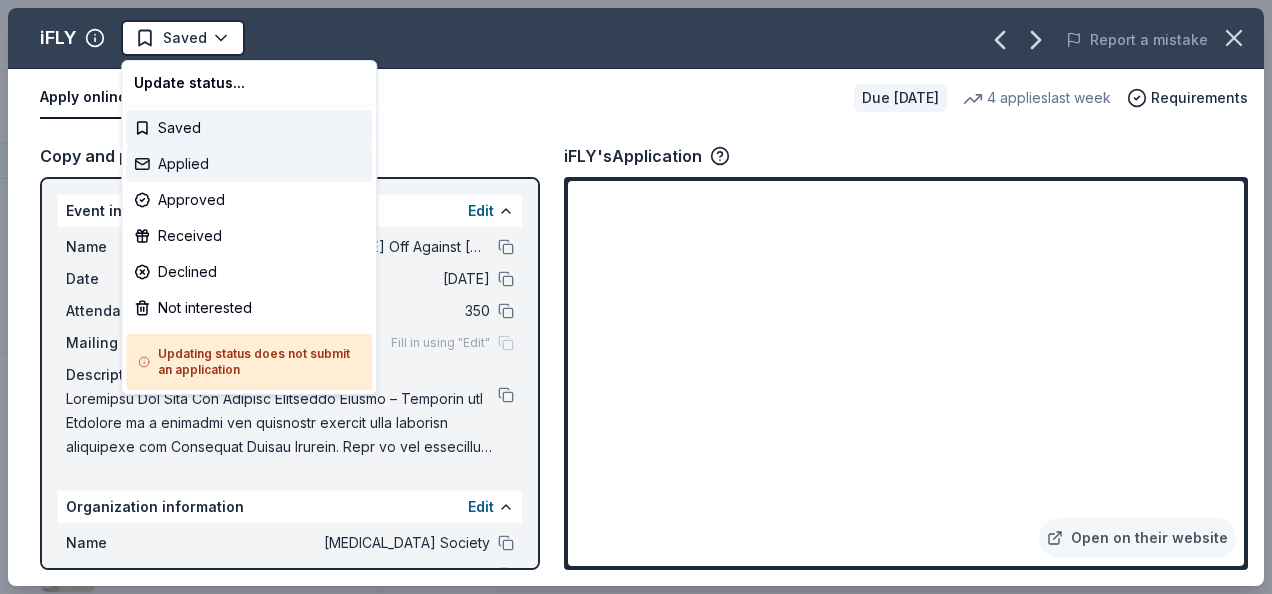 click on "Applied" at bounding box center [249, 164] 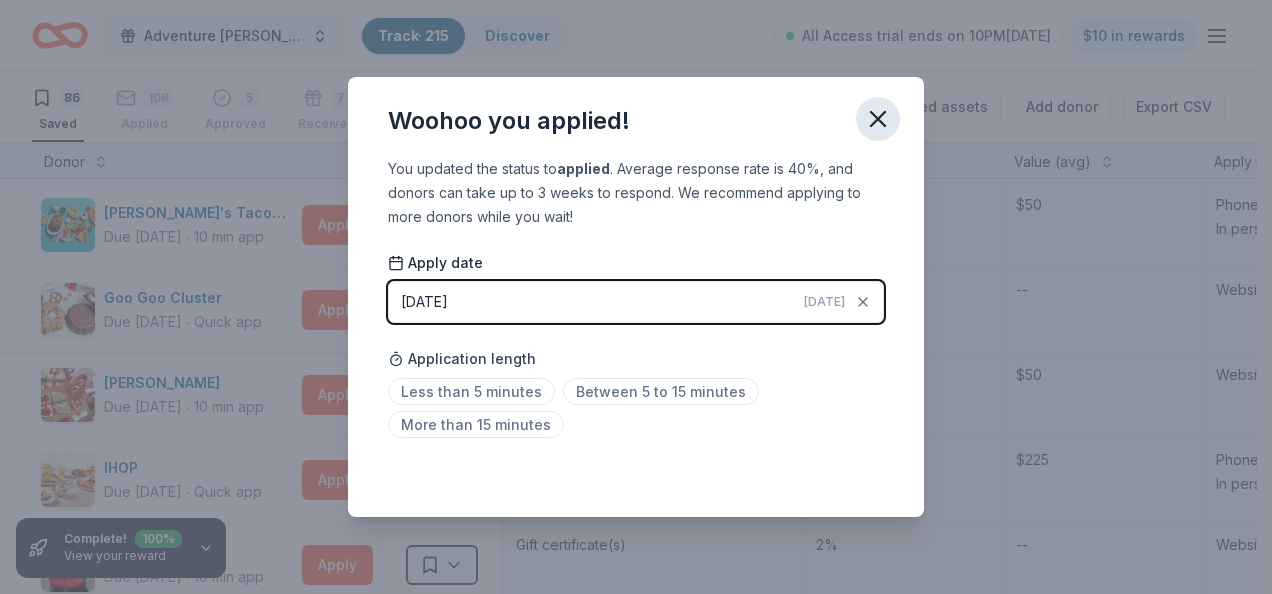 click 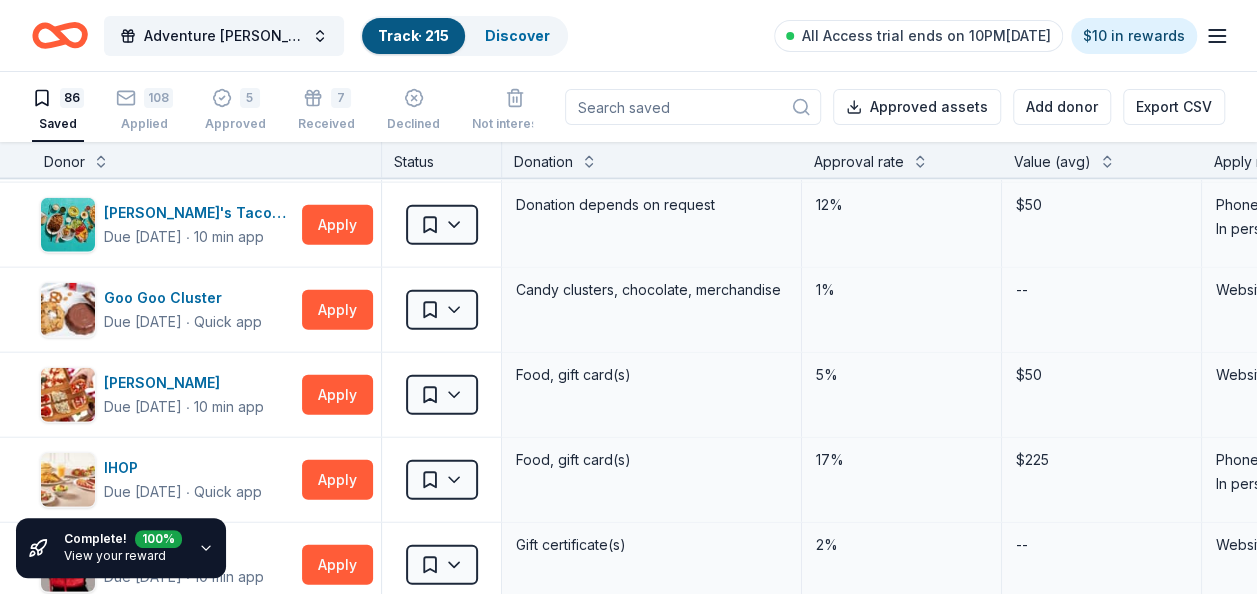 click on "Approved assets" at bounding box center [917, 107] 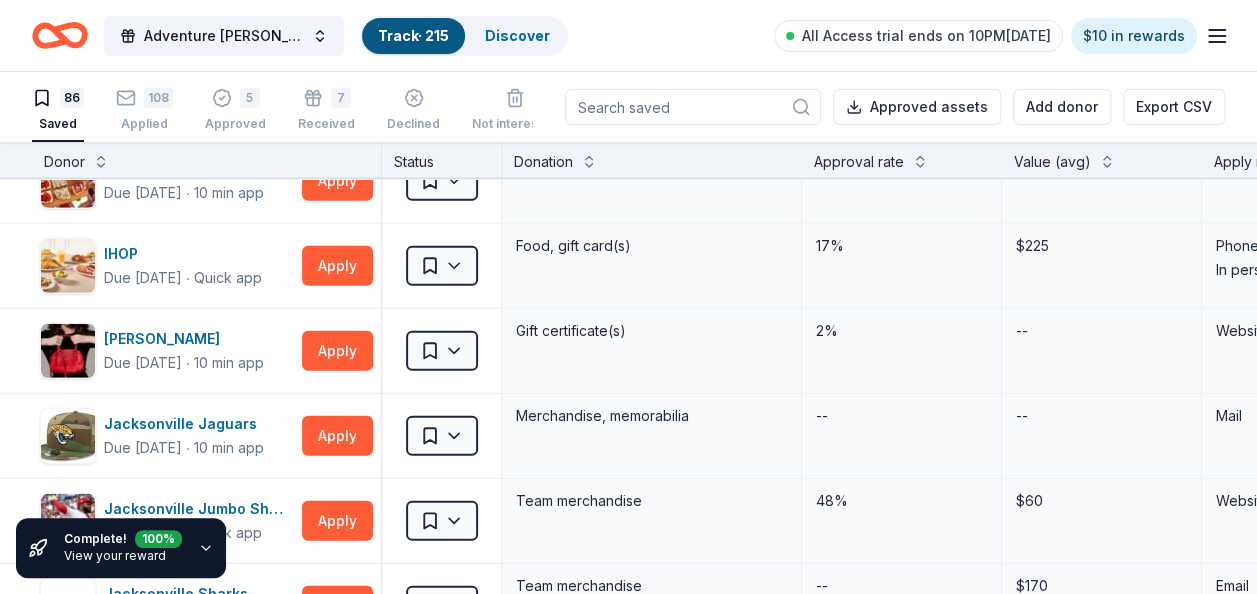 scroll, scrollTop: 2786, scrollLeft: 0, axis: vertical 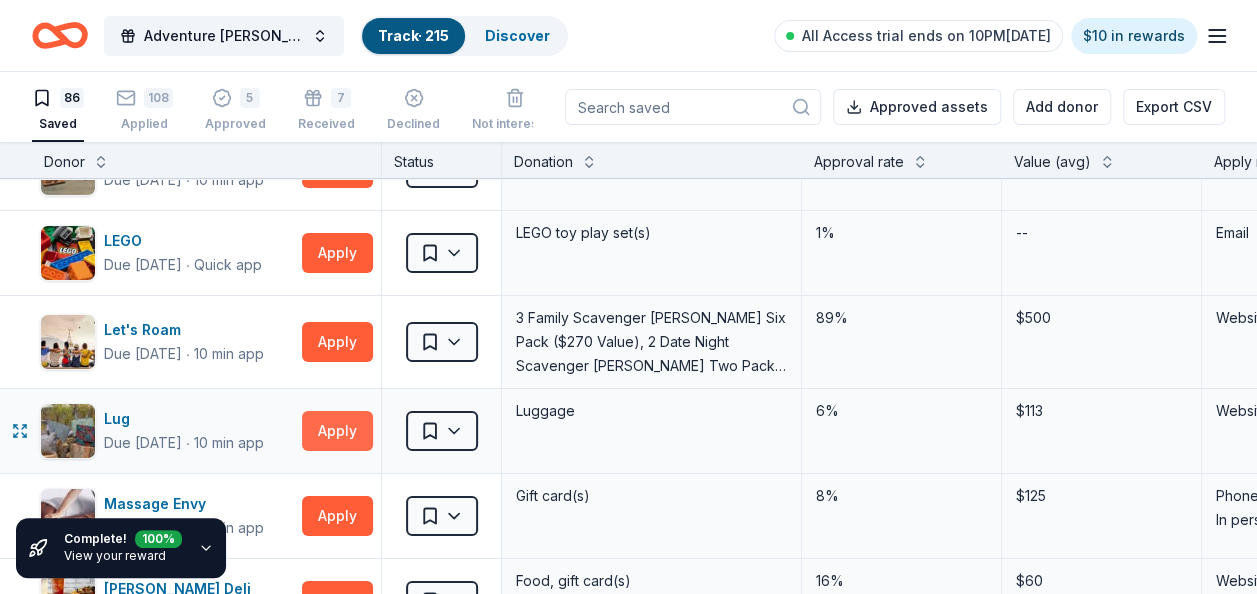 click on "Apply" at bounding box center (337, 431) 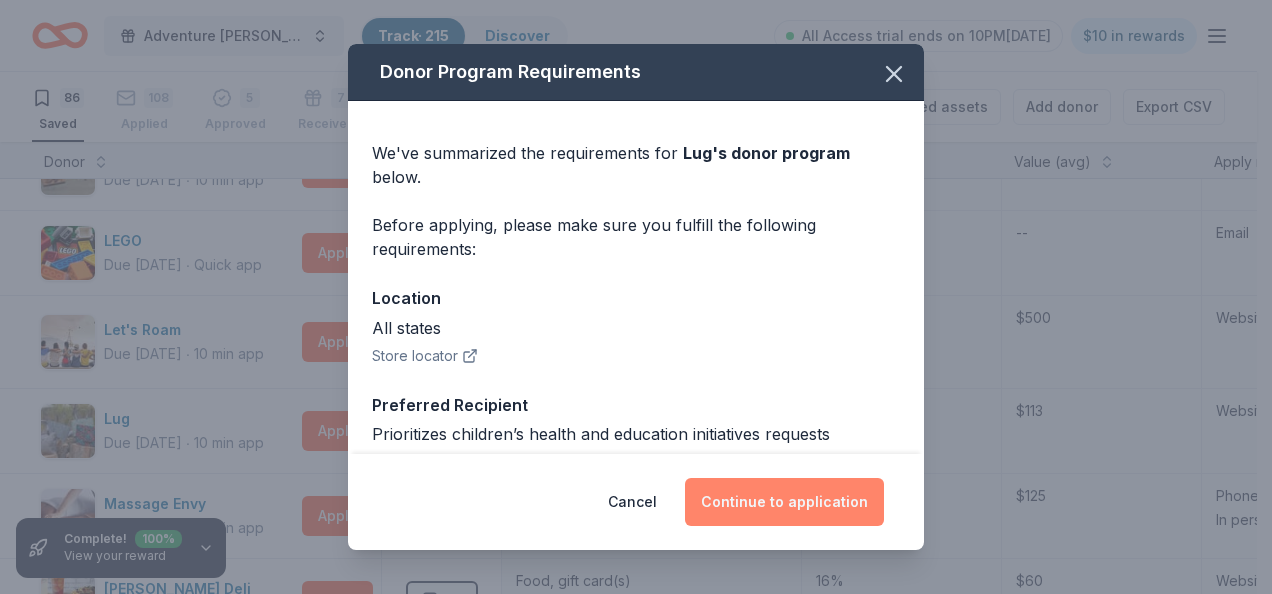 click on "Continue to application" at bounding box center (784, 502) 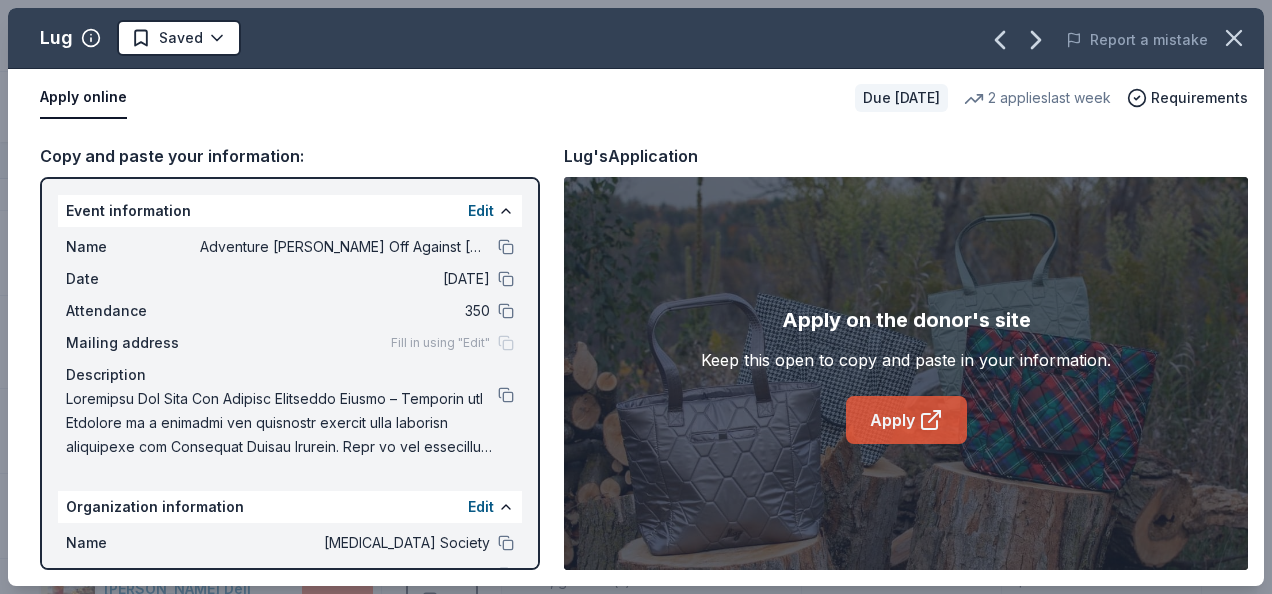 click on "Apply" at bounding box center [906, 420] 